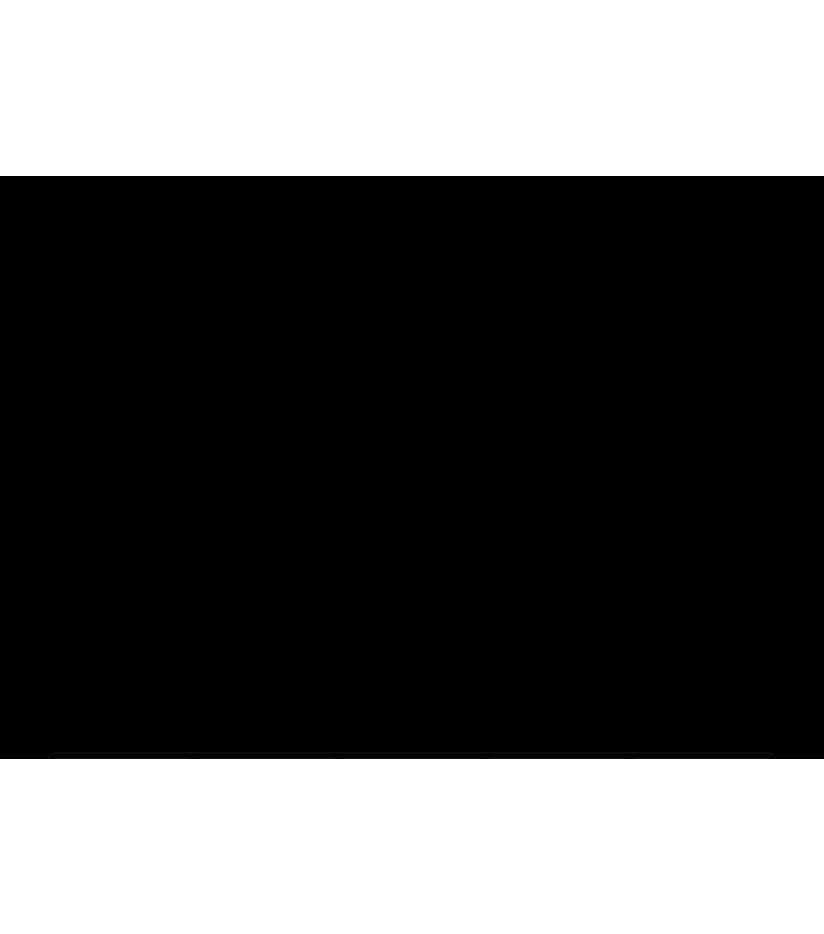 scroll, scrollTop: 0, scrollLeft: 0, axis: both 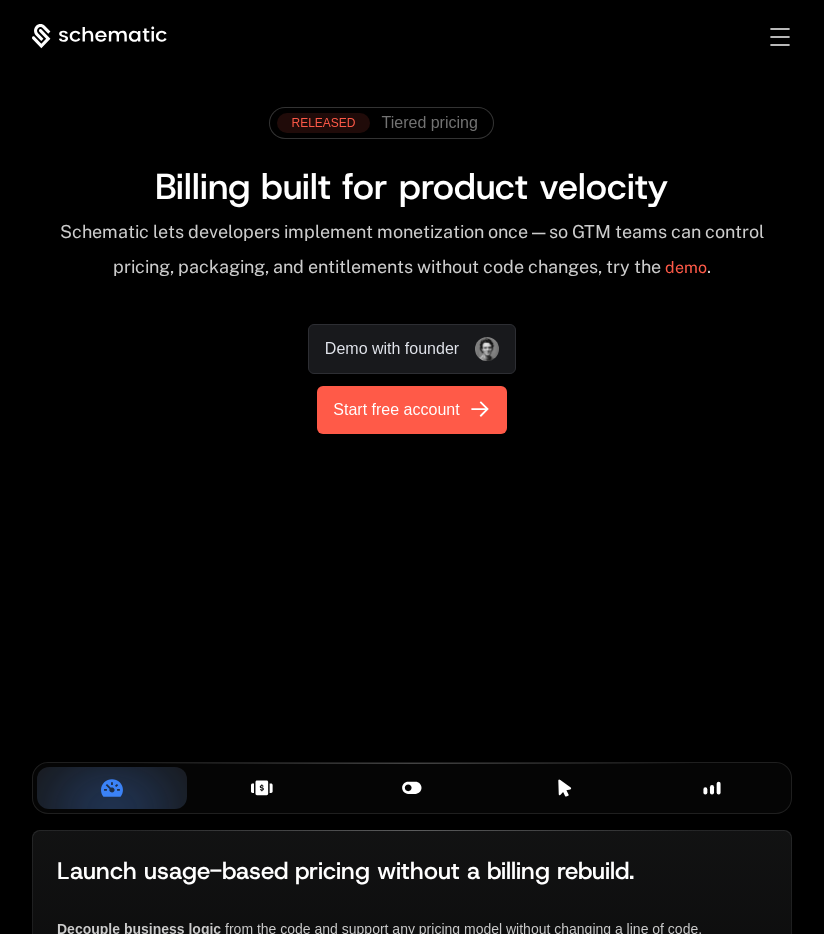click on "Start free account" at bounding box center (396, 410) 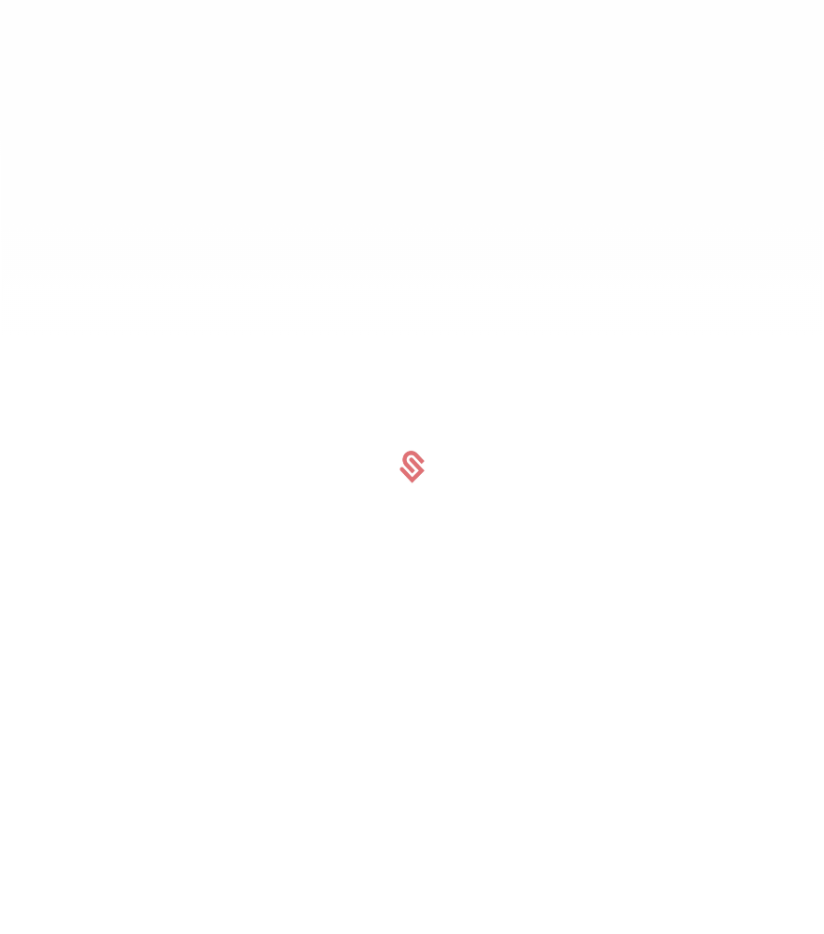 scroll, scrollTop: 0, scrollLeft: 0, axis: both 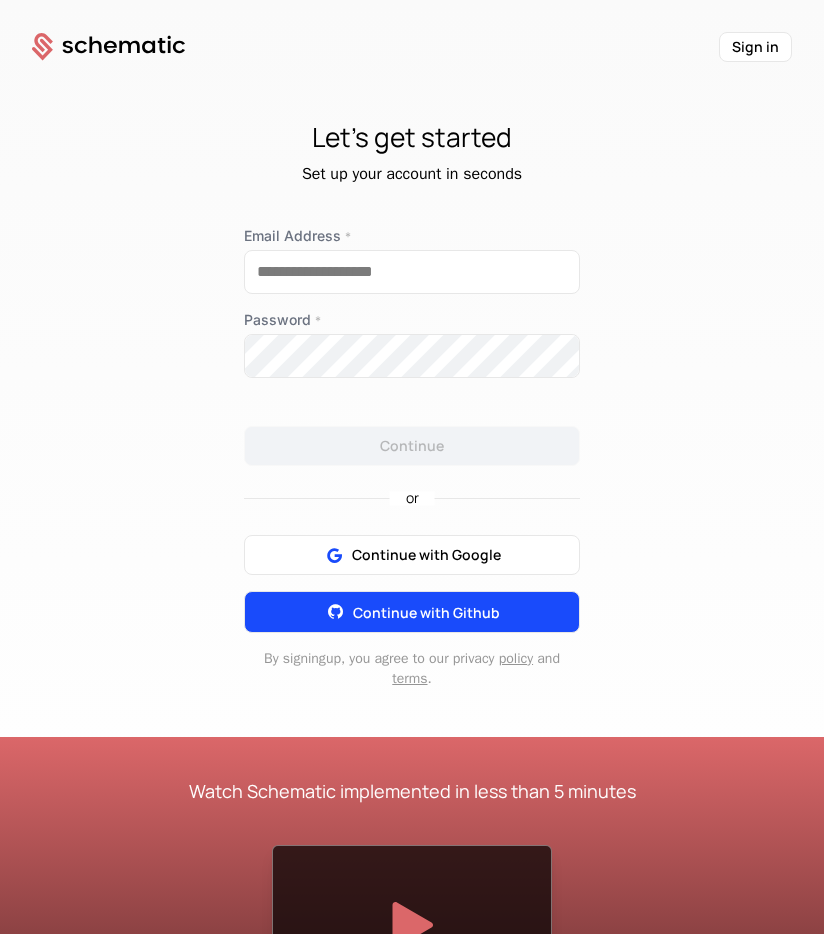 click on "Continue with Github" at bounding box center [426, 612] 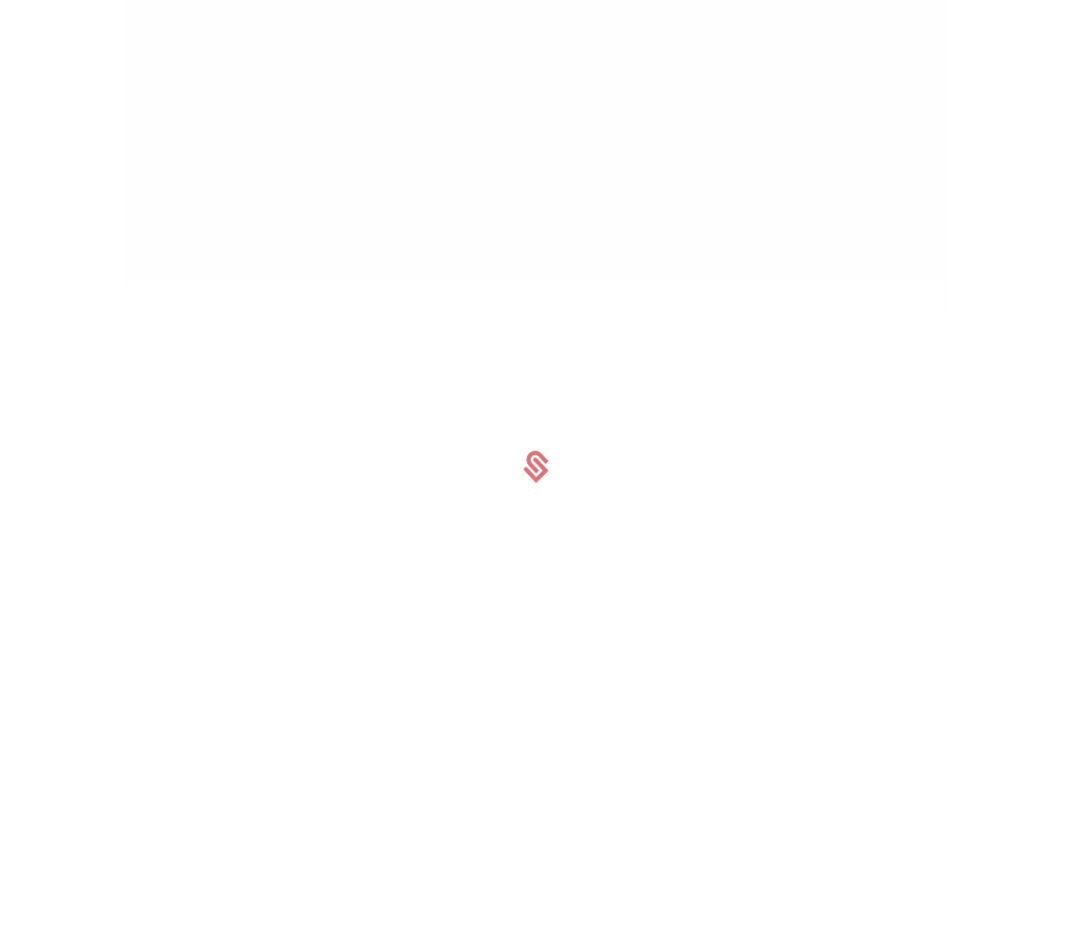 scroll, scrollTop: 0, scrollLeft: 0, axis: both 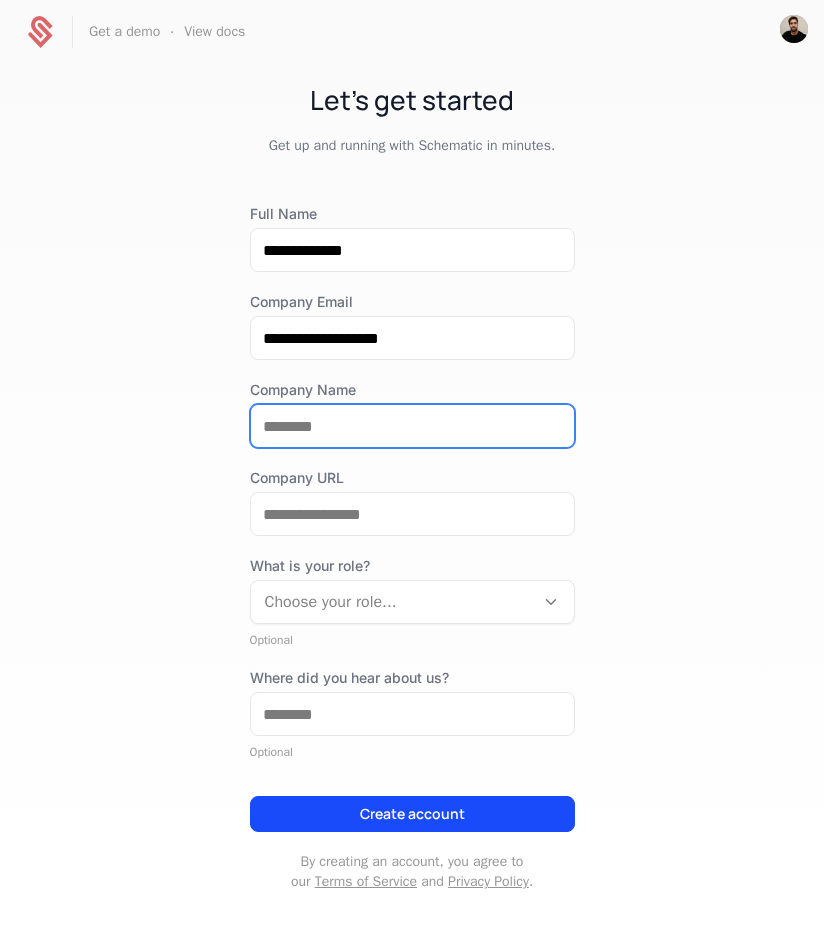 click on "Company Name" at bounding box center [412, 426] 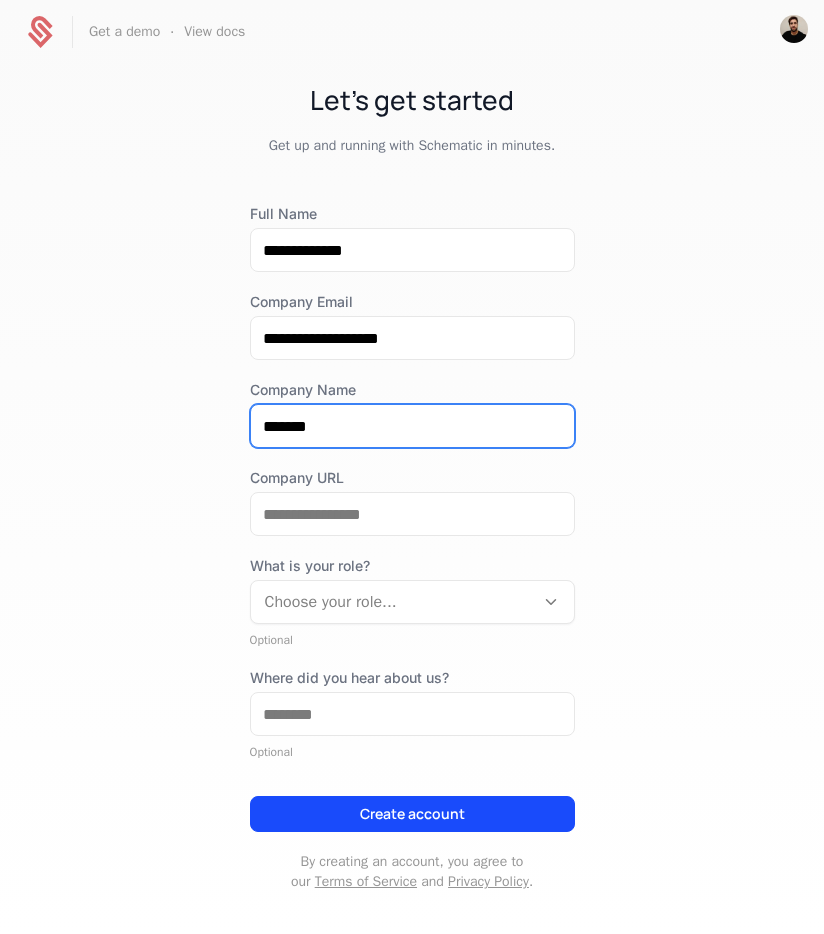 type on "*******" 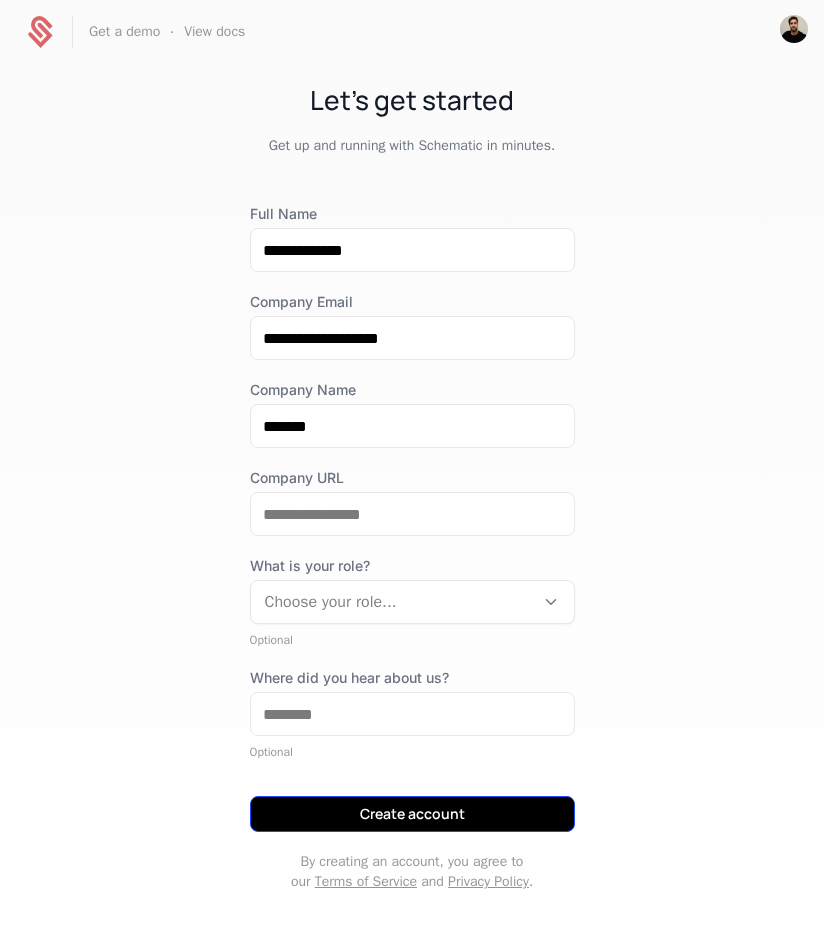 click on "Create account" at bounding box center (412, 814) 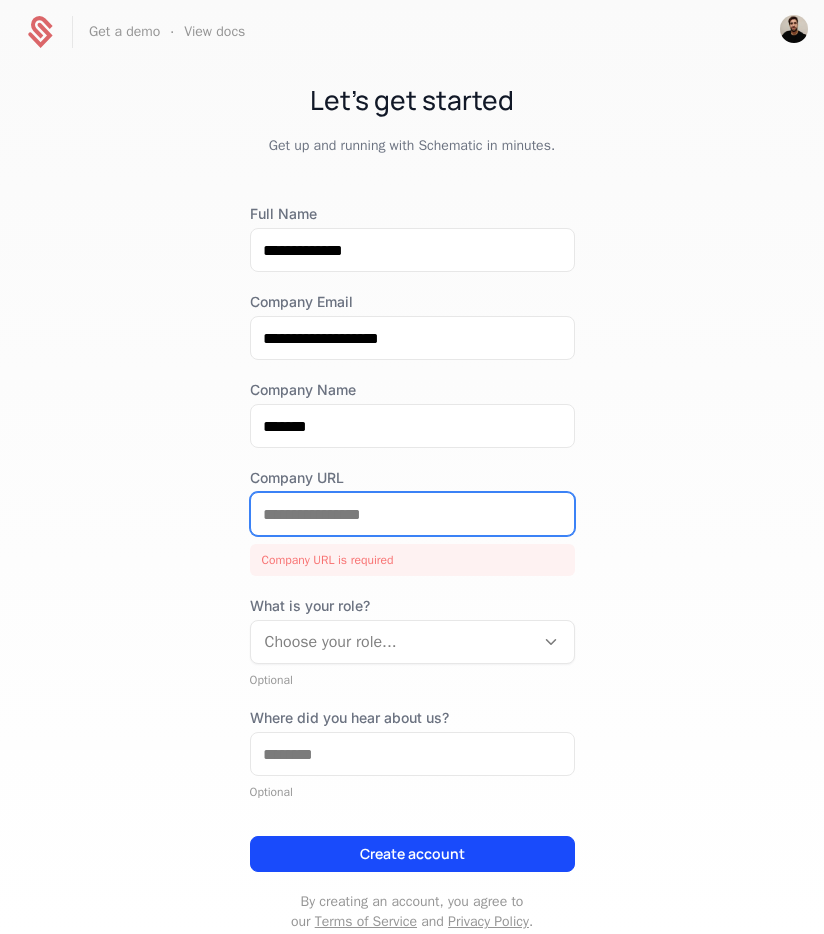 click on "Company URL" at bounding box center [412, 514] 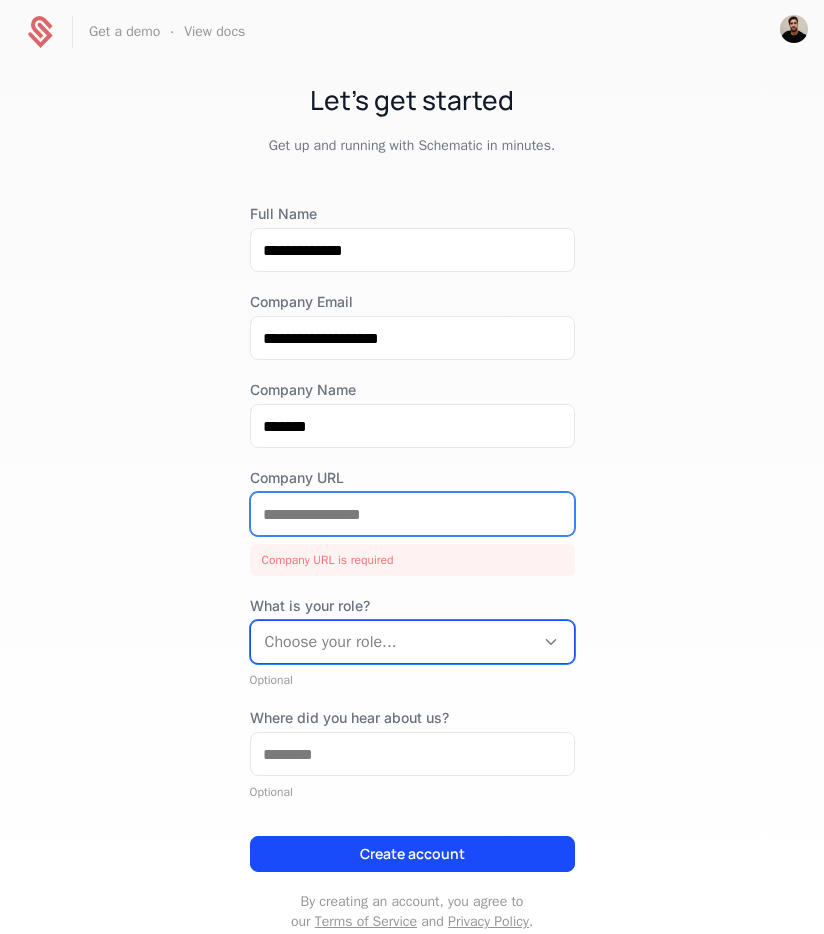 click on "Company URL" at bounding box center (412, 514) 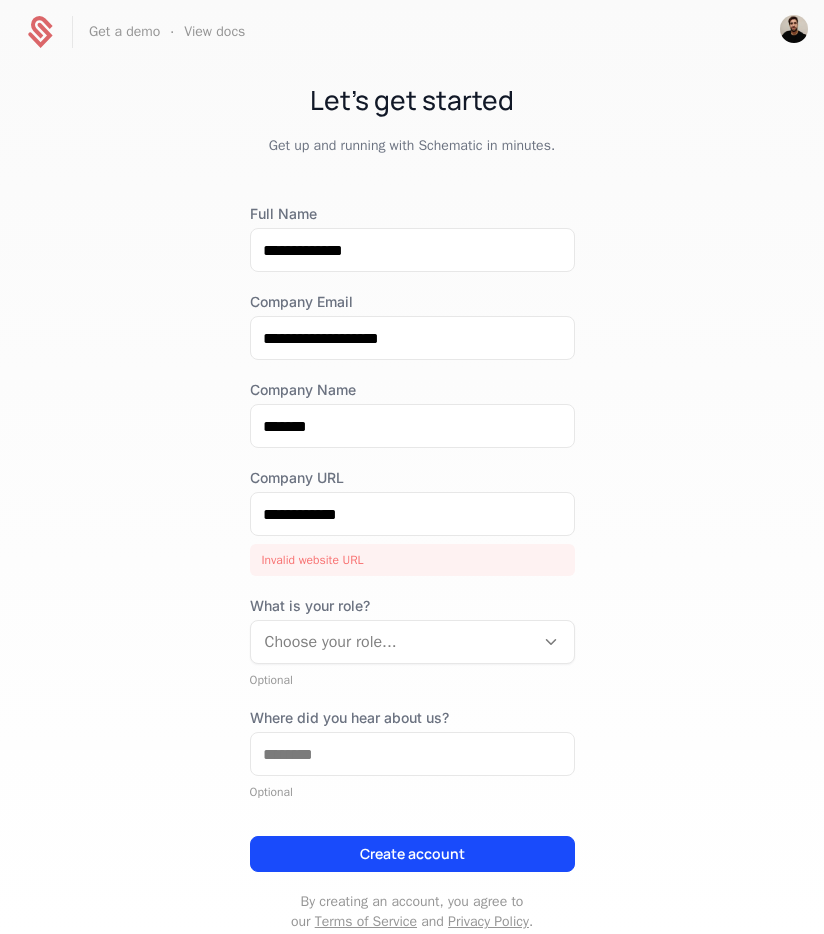 click at bounding box center [392, 642] 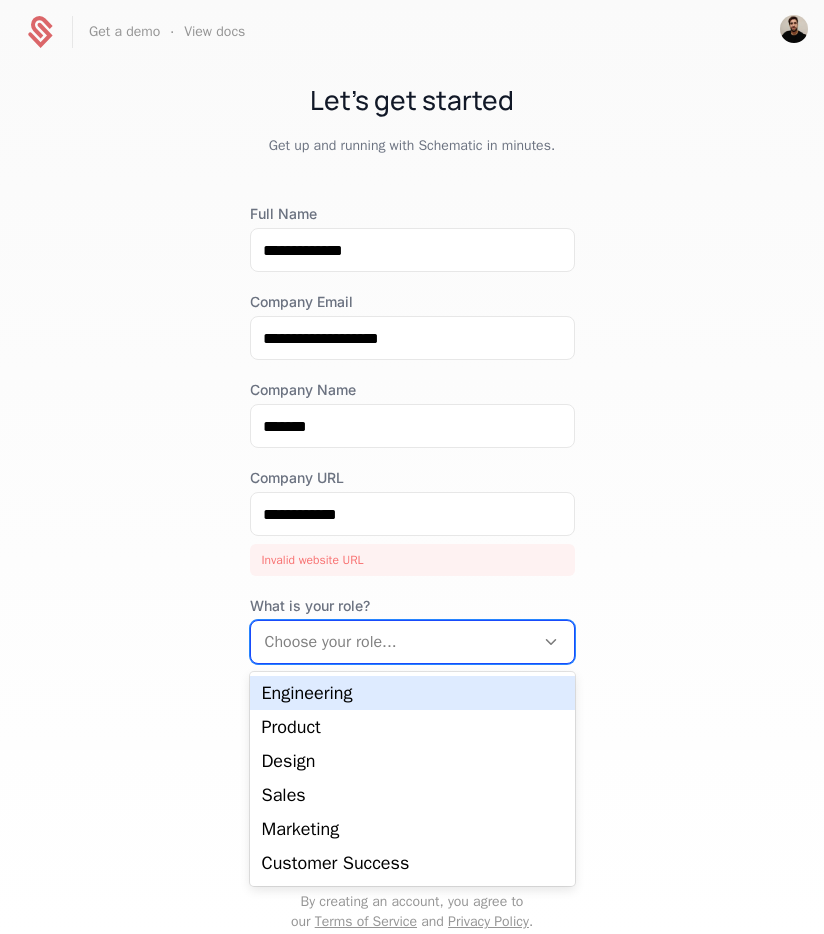 click on "Engineering" at bounding box center (412, 693) 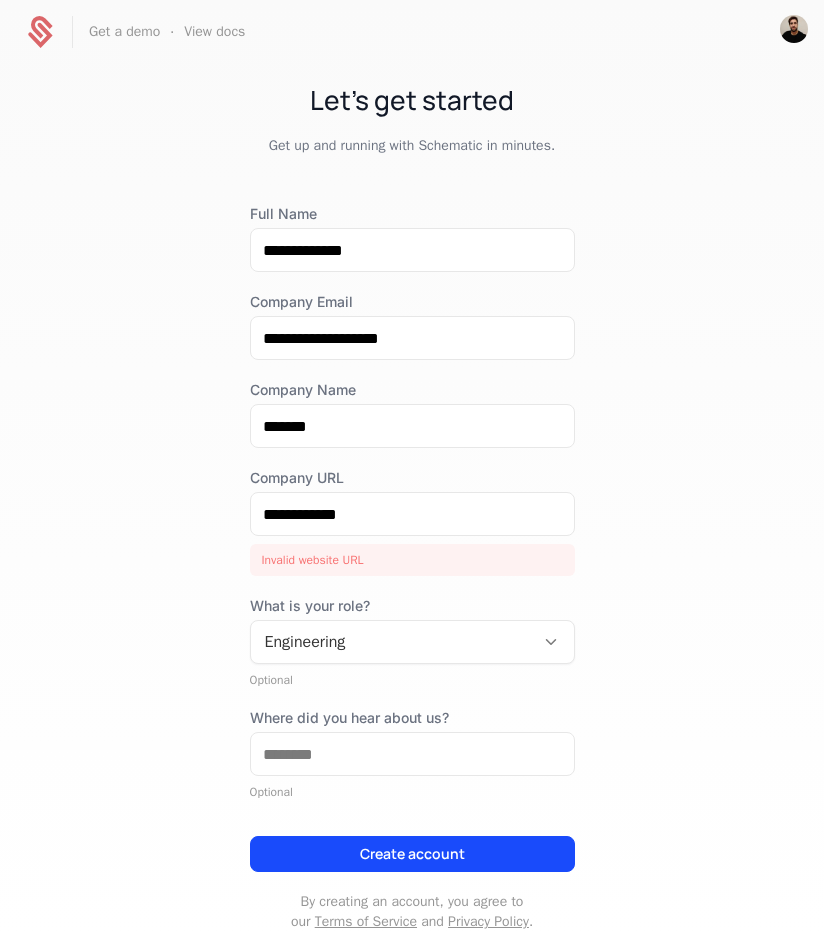 click on "What is your role? Engineering Optional" at bounding box center (412, 642) 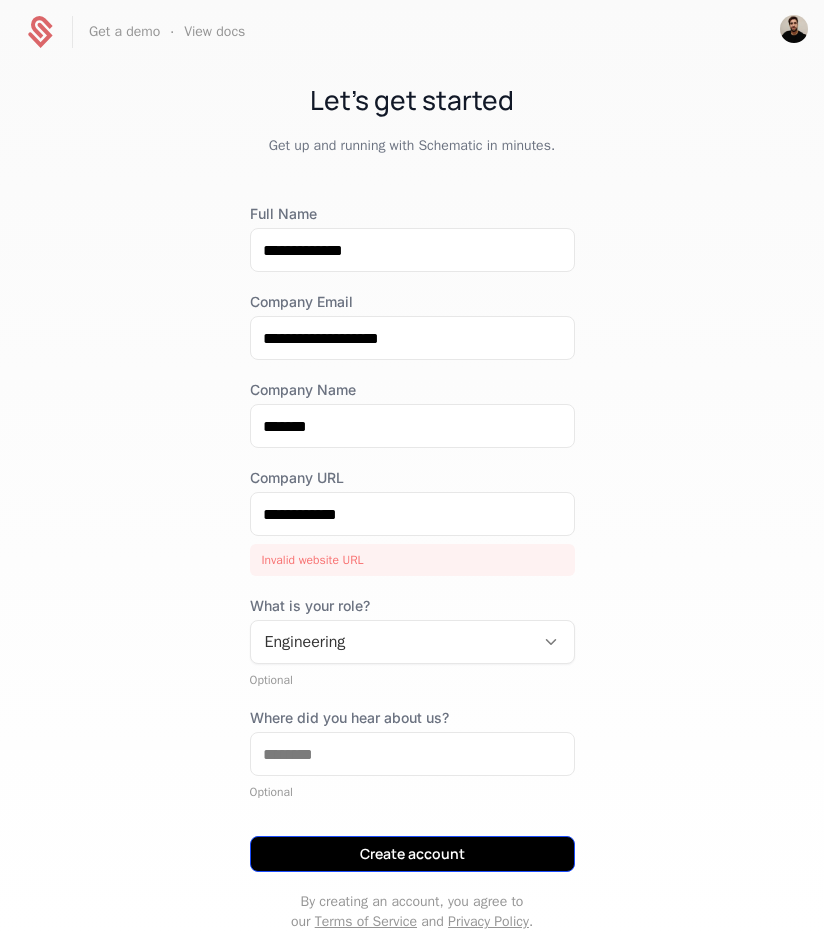 click on "Create account" at bounding box center [412, 854] 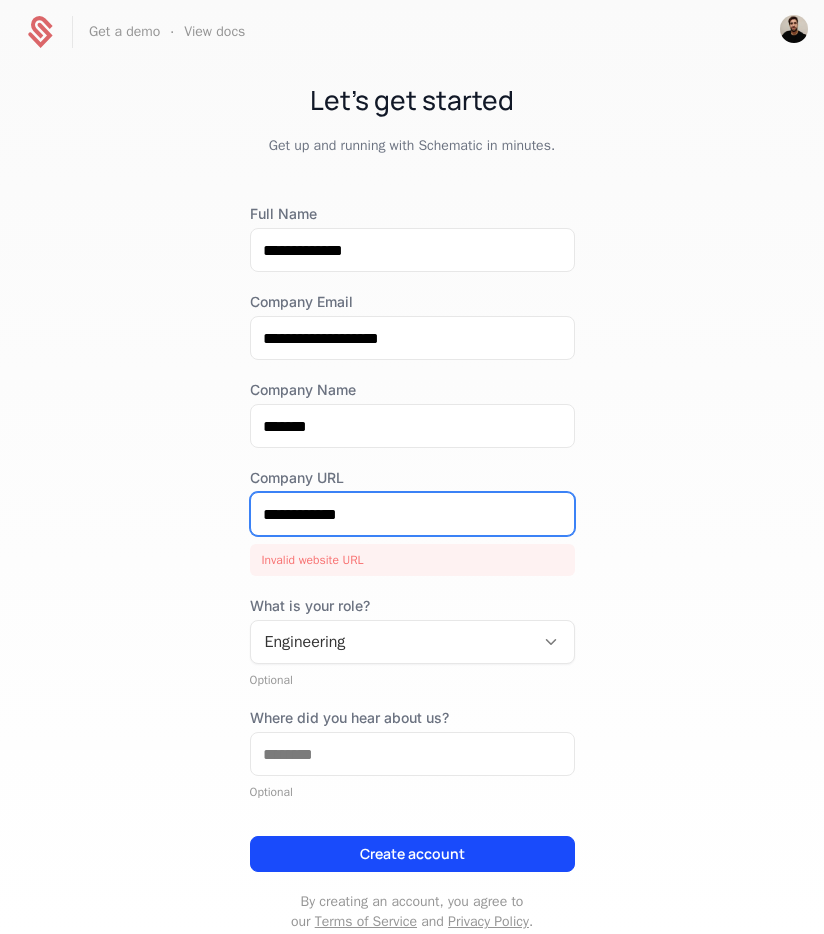 click on "**********" at bounding box center [412, 514] 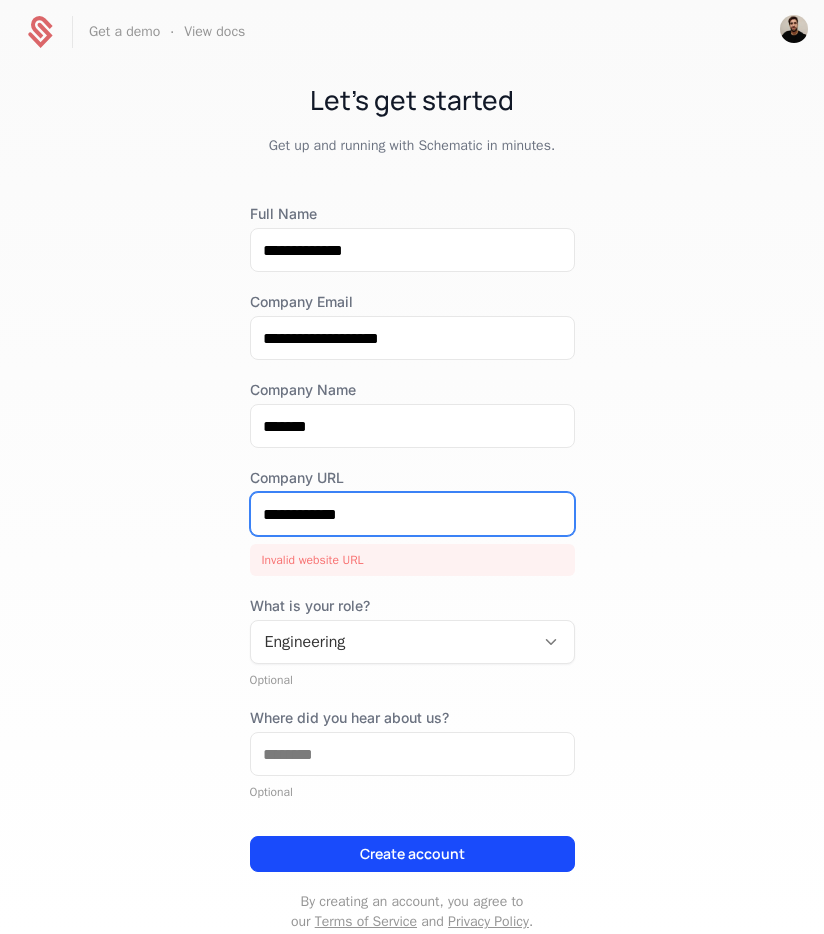 paste on "**********" 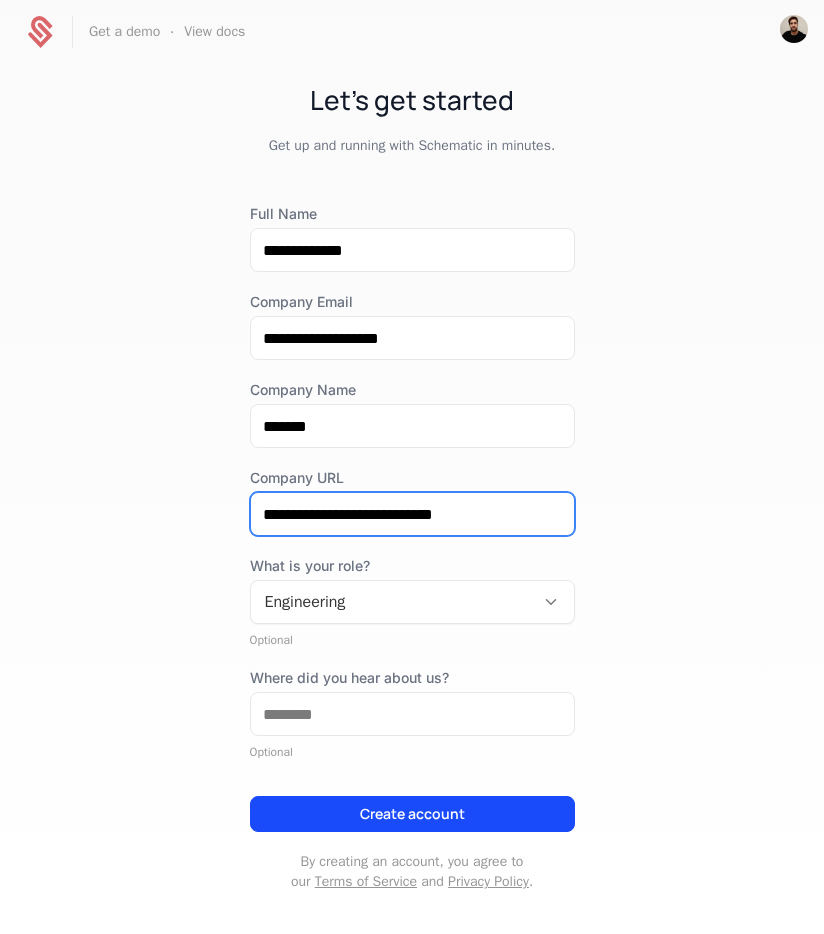 type on "**********" 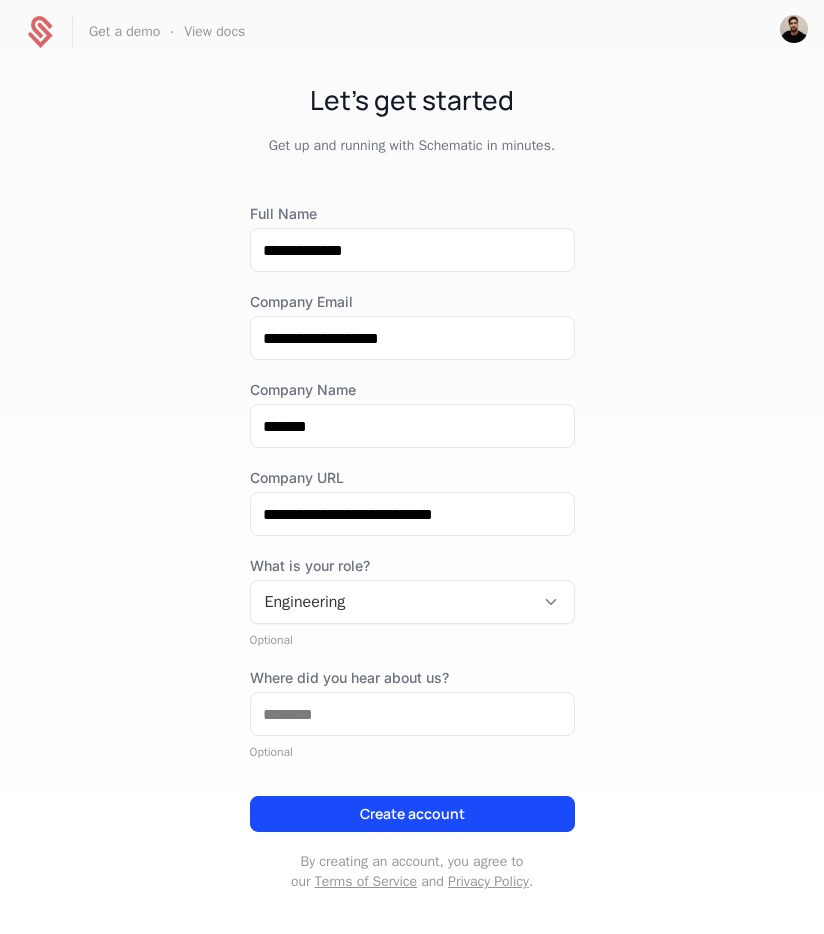 click on "Create account" at bounding box center [412, 806] 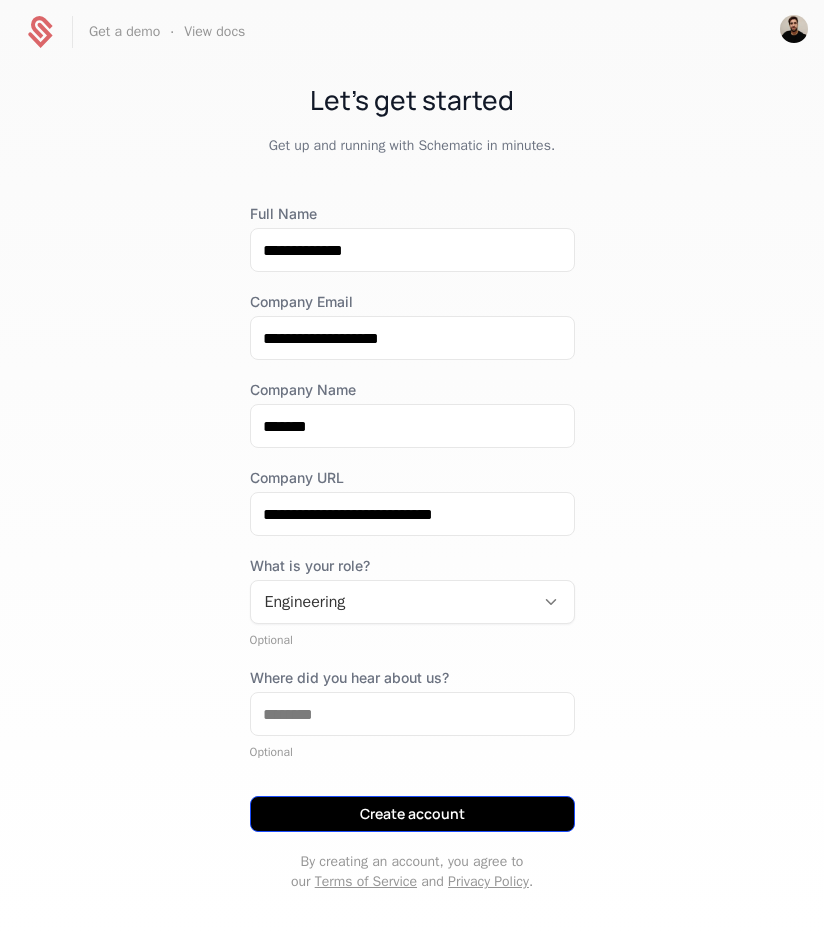 click on "Create account" at bounding box center (412, 814) 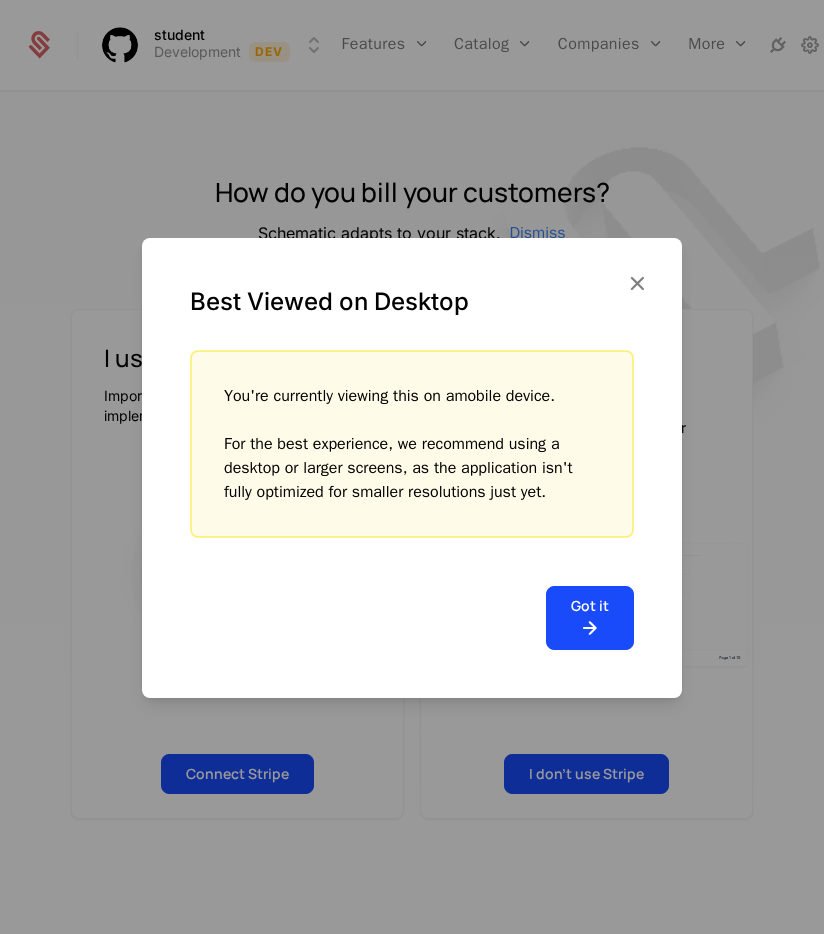 click on "You're currently viewing this on a  mobile device . For the best experience,   we recommend using a desktop or larger screens , as the application isn't fully optimized for smaller resolutions just yet." at bounding box center [412, 444] 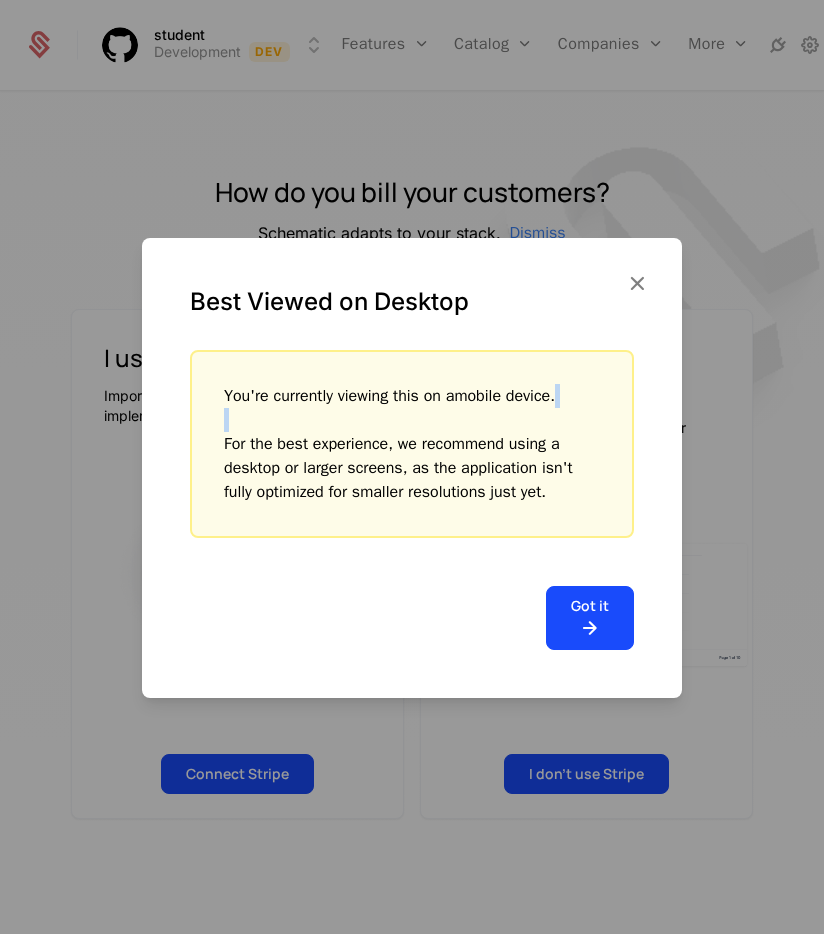 drag, startPoint x: 471, startPoint y: 408, endPoint x: 538, endPoint y: 412, distance: 67.11929 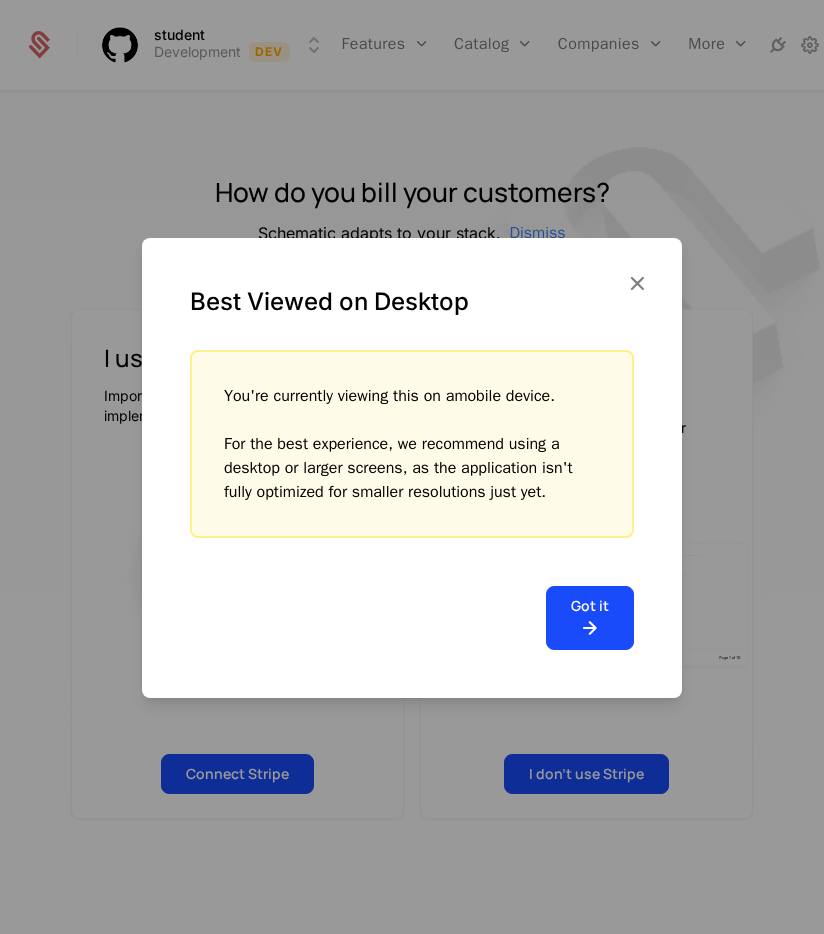 click on "we recommend using a desktop or larger screens" at bounding box center [392, 456] 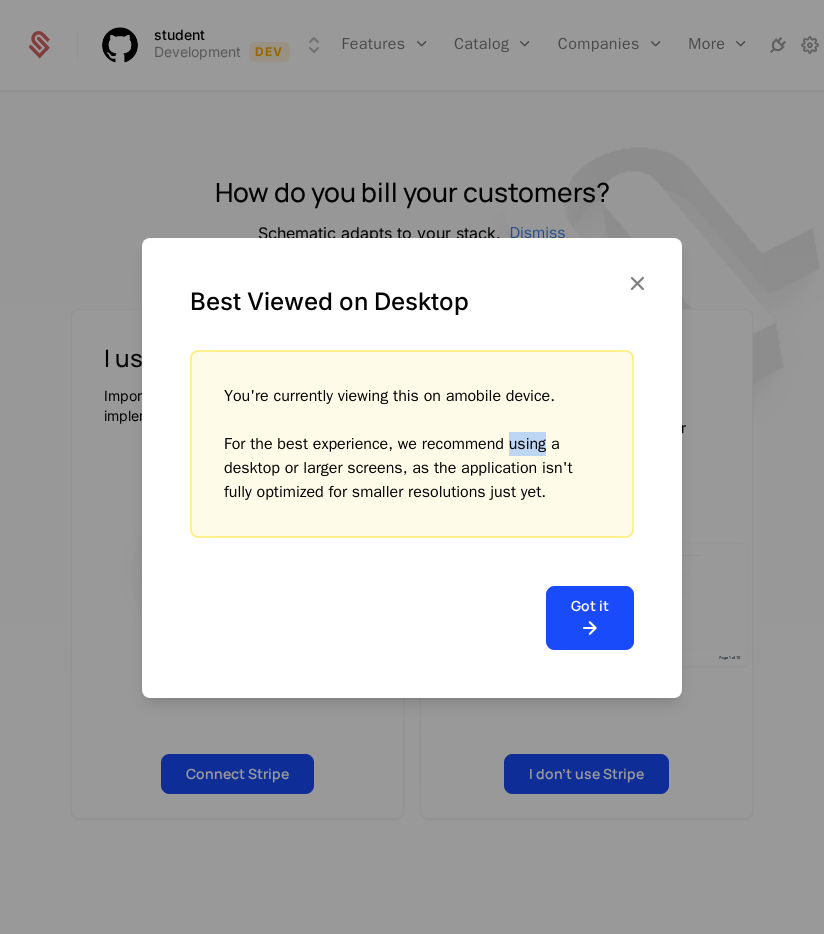 click on "we recommend using a desktop or larger screens" at bounding box center (392, 456) 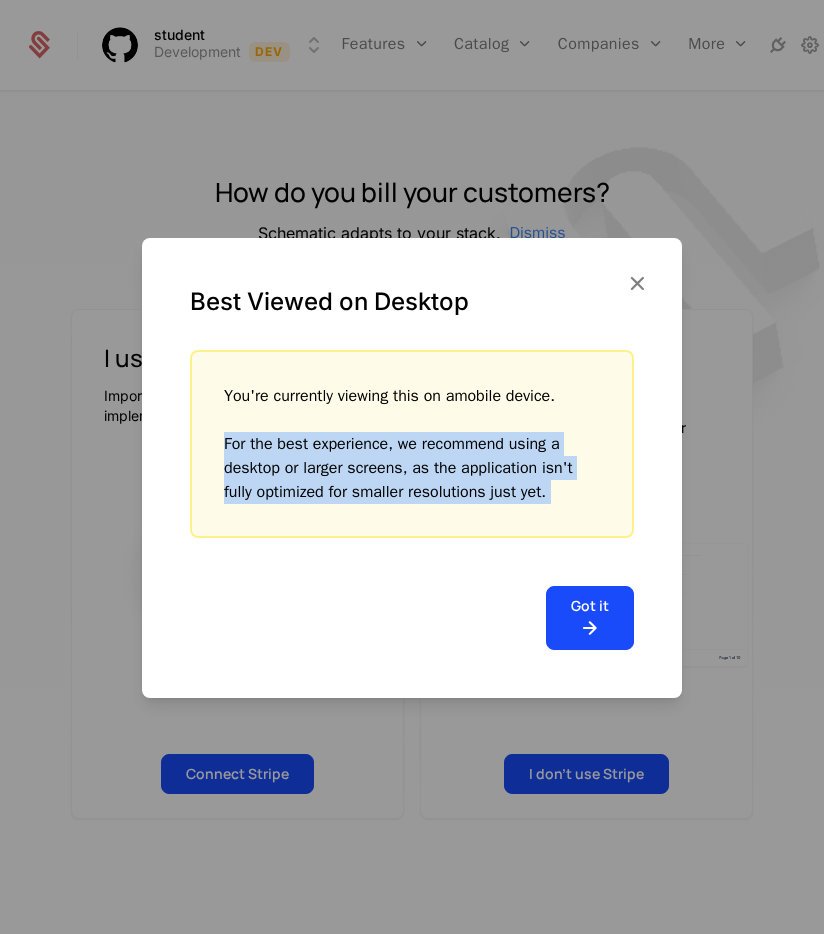 click on "we recommend using a desktop or larger screens" at bounding box center (392, 456) 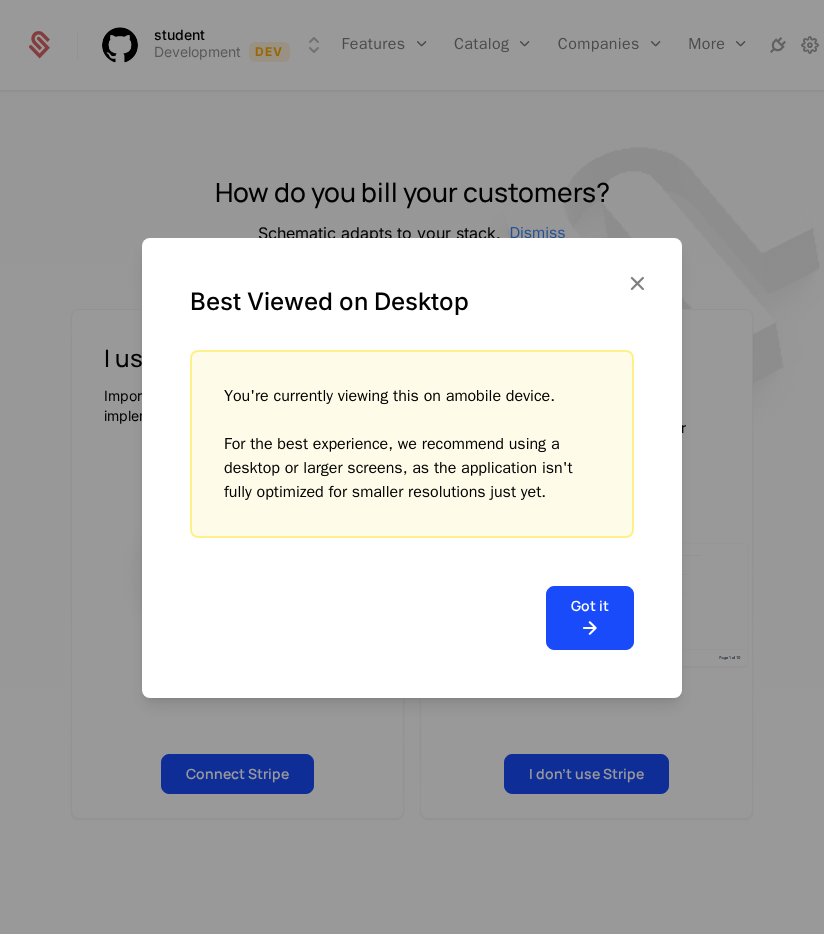 click on "You're currently viewing this on a  mobile device . For the best experience,   we recommend using a desktop or larger screens , as the application isn't fully optimized for smaller resolutions just yet." at bounding box center [412, 444] 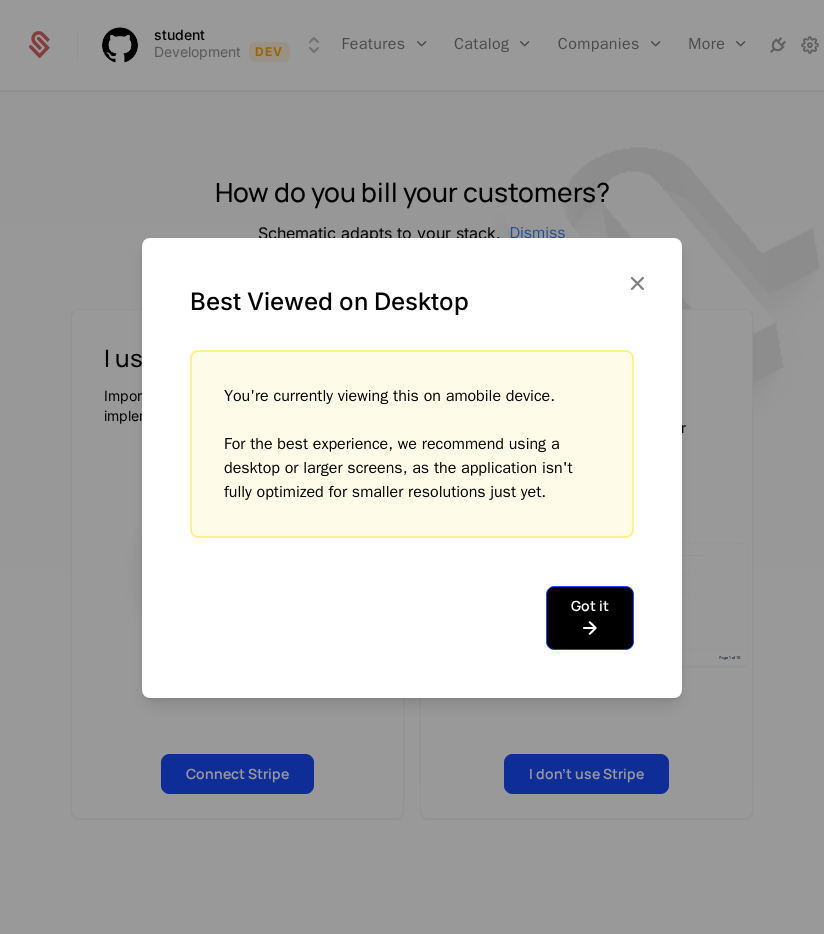 click at bounding box center (590, 628) 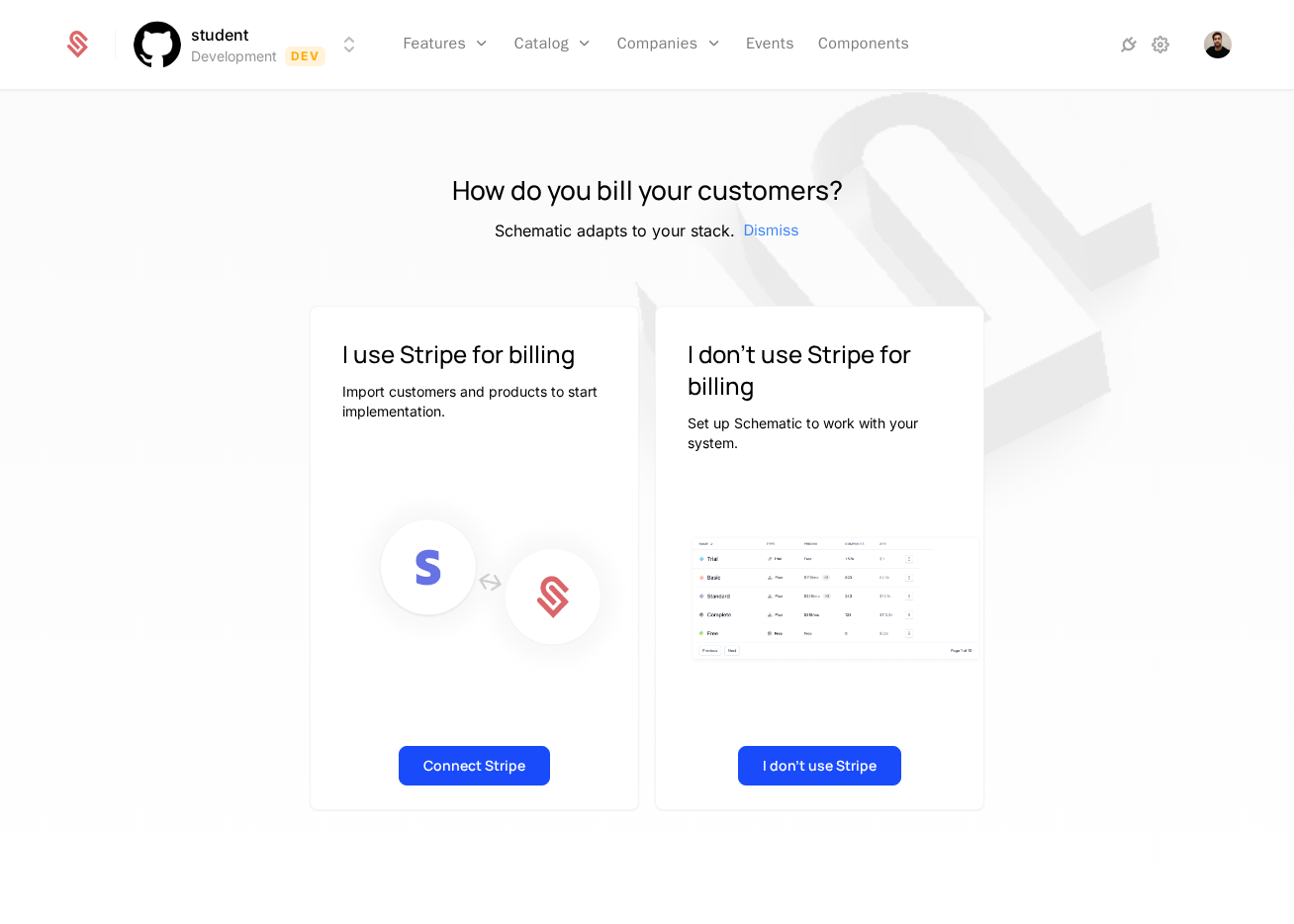 click on "I don't use Stripe for billing Set up Schematic to work with your system." at bounding box center [819, 386] 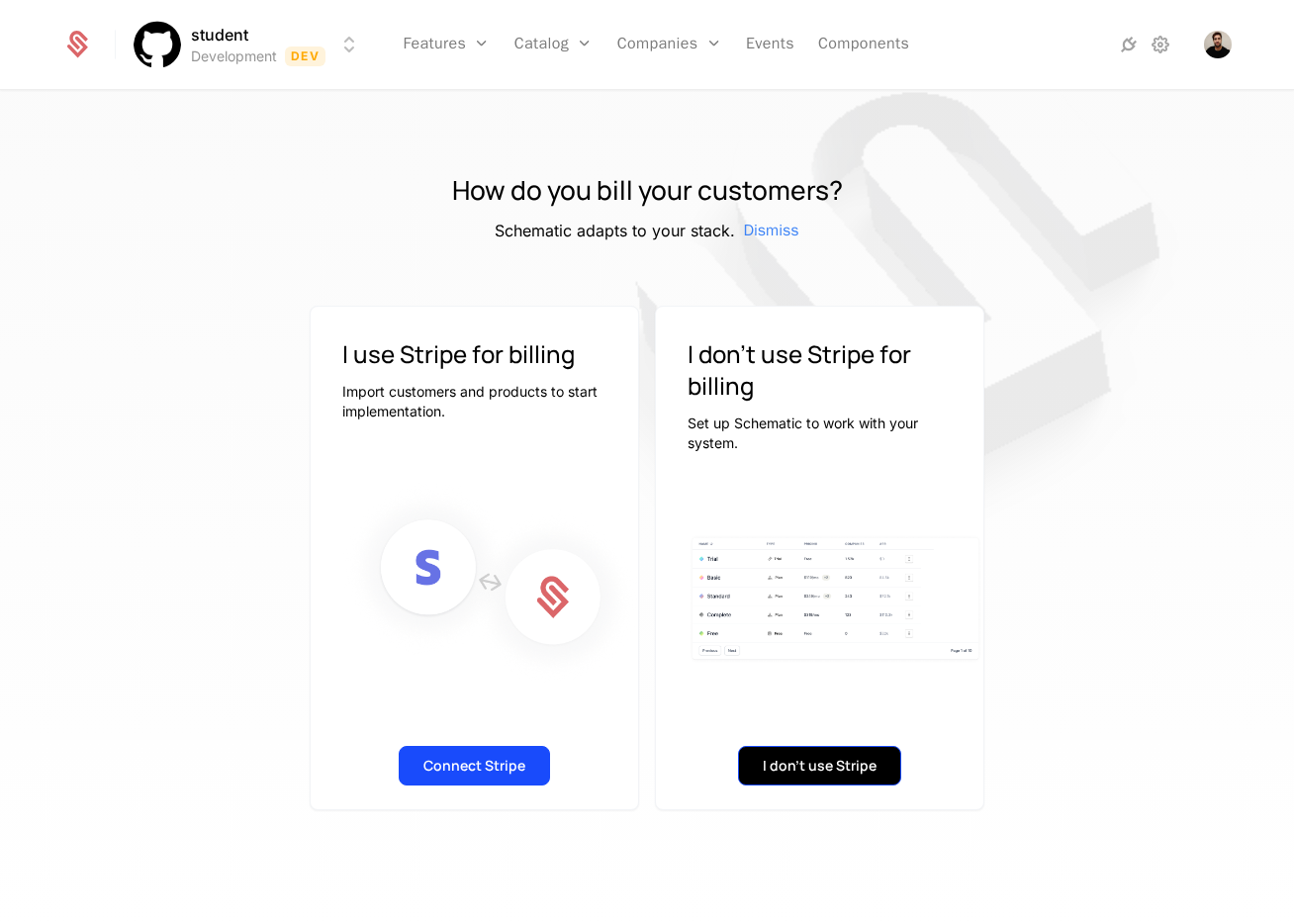 click on "I don't use Stripe" at bounding box center [819, 766] 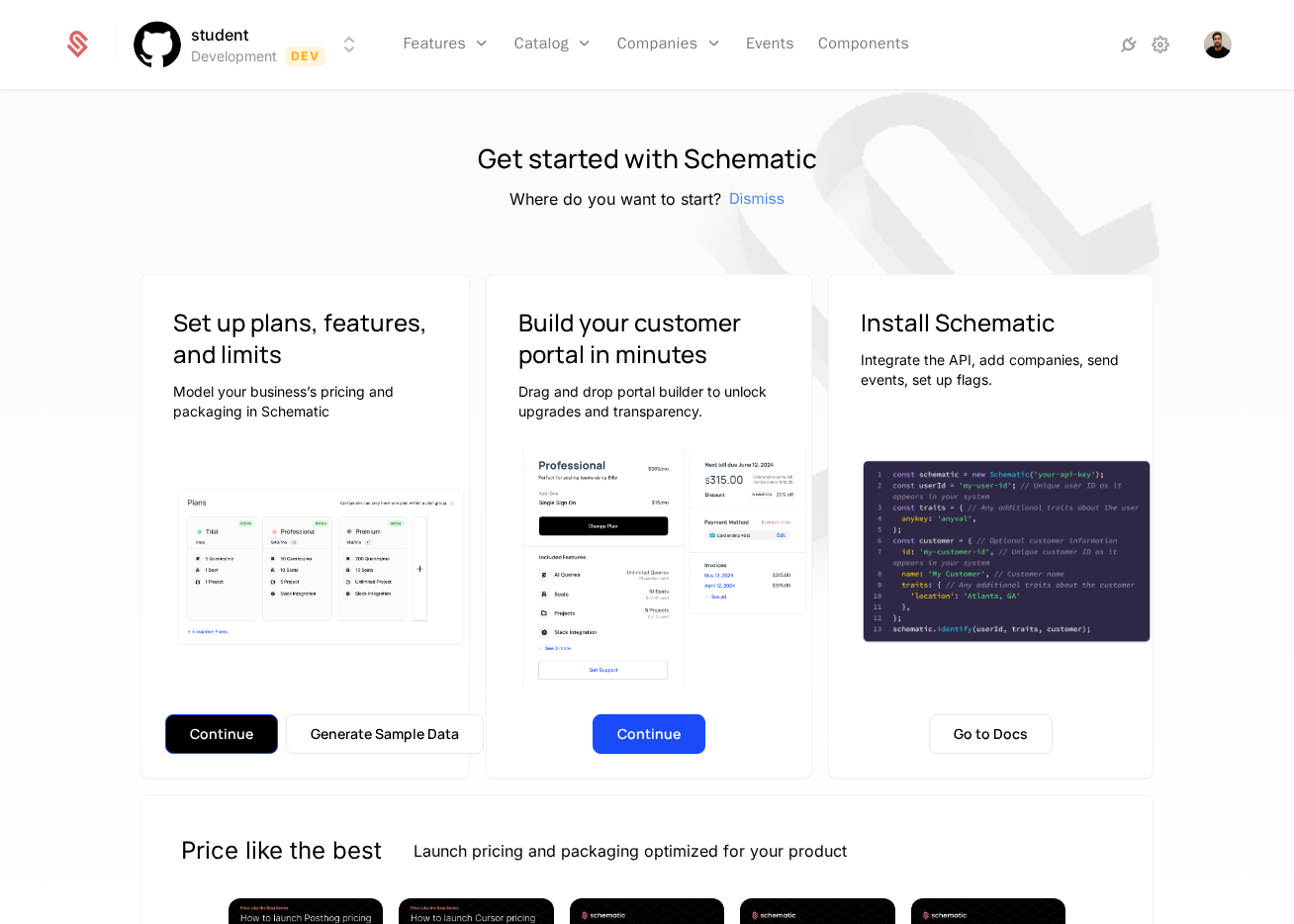 click on "Continue" at bounding box center [222, 734] 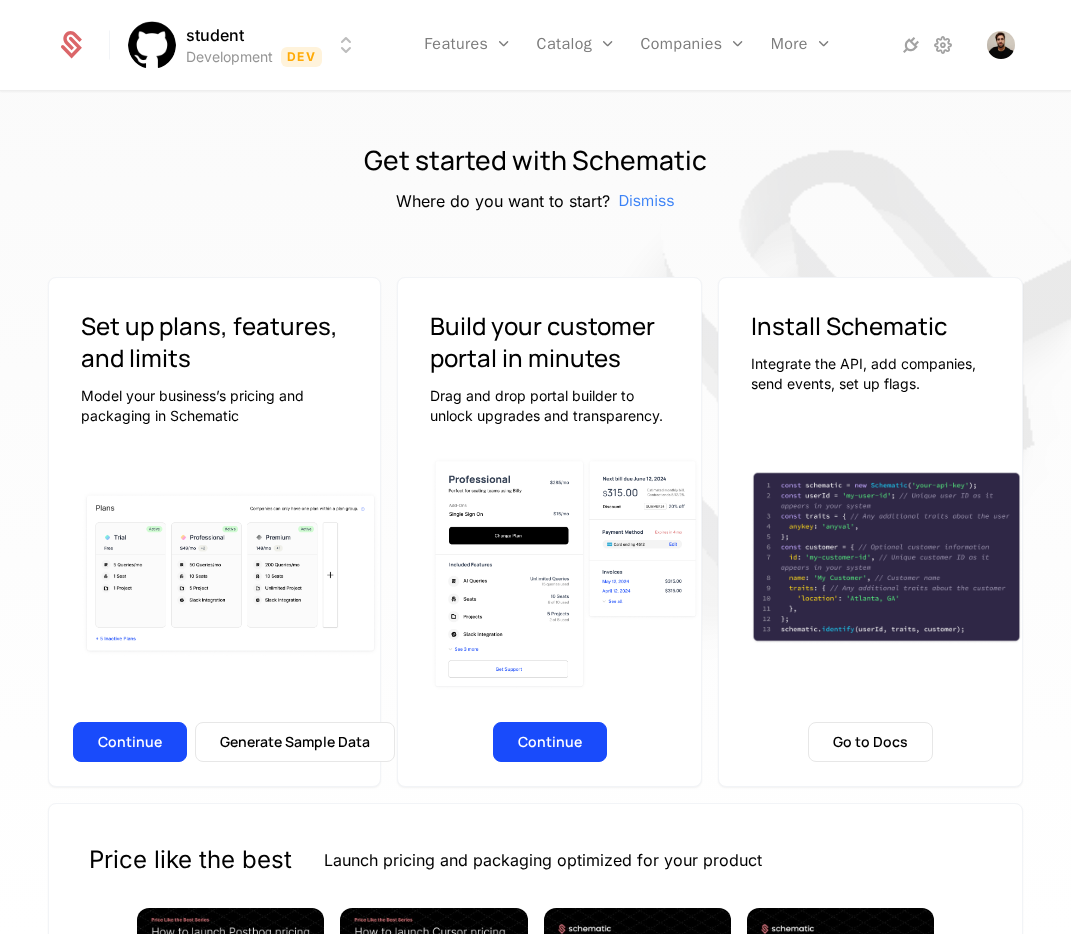 click on "student Development Dev Features Features Flags Catalog Plans Add Ons Configuration Companies Companies Users More Events Components" at bounding box center [535, 45] 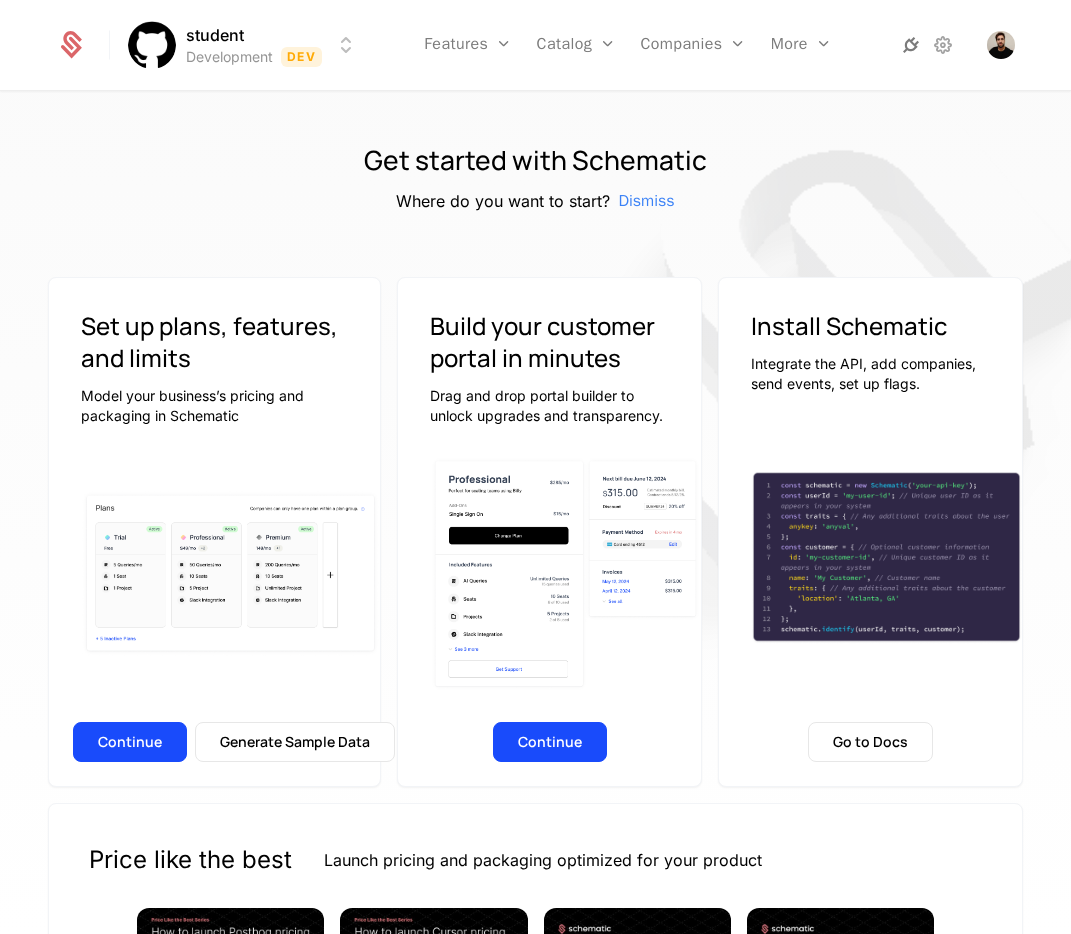 click at bounding box center [911, 45] 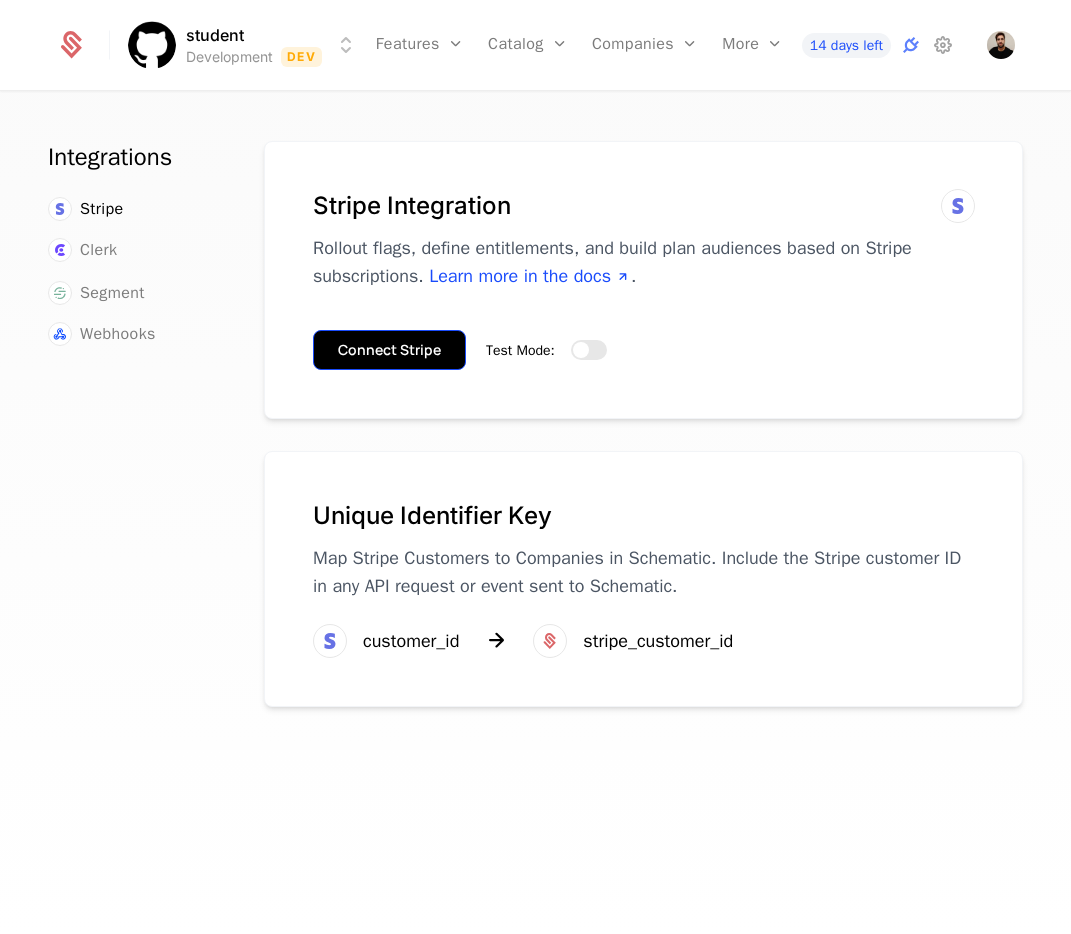 click on "Connect Stripe" at bounding box center [389, 350] 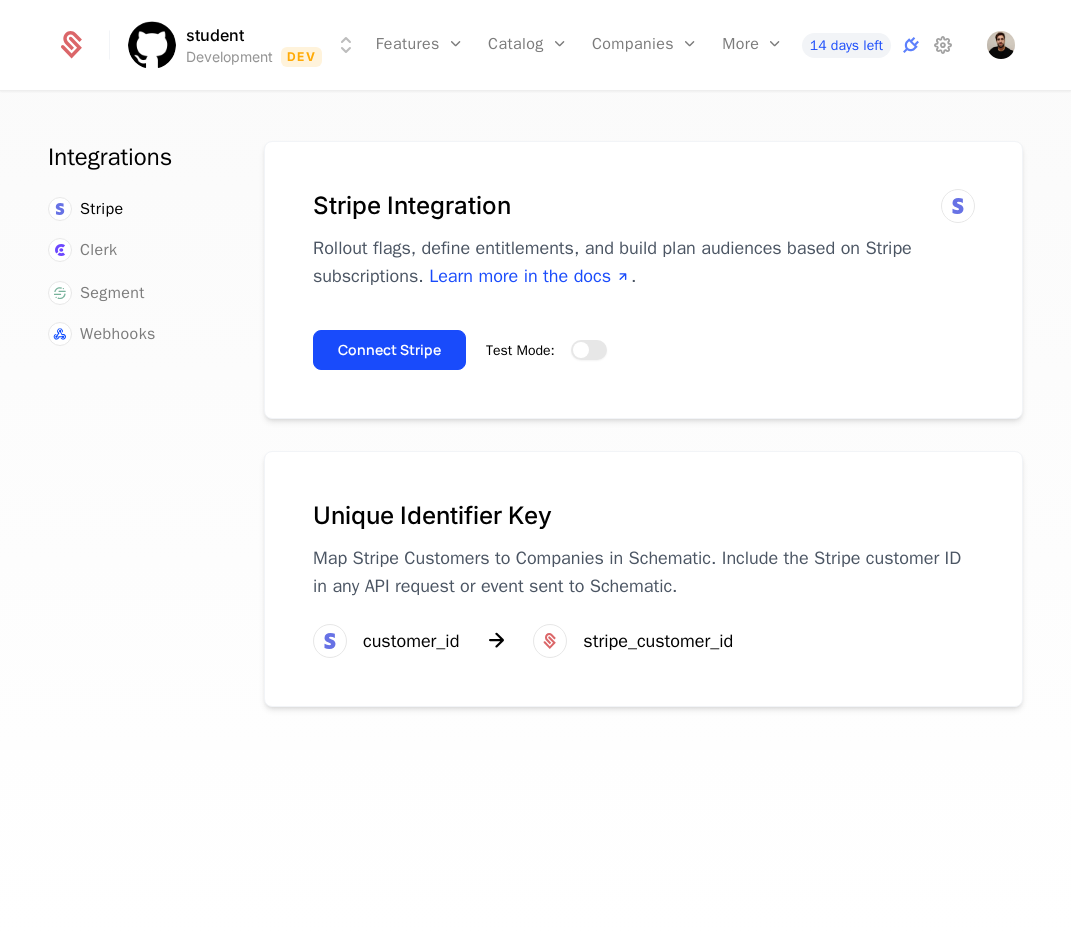 click on "Test Mode:" at bounding box center [589, 350] 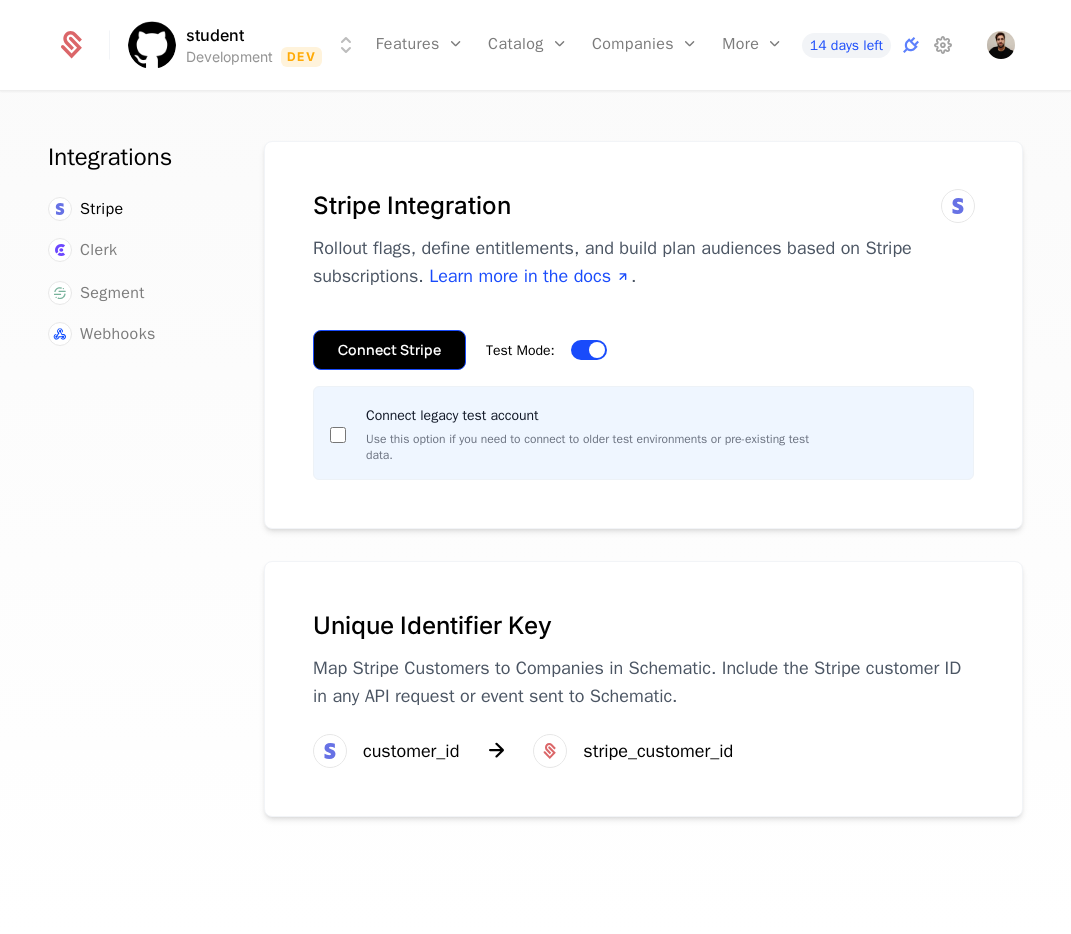 click on "Connect Stripe" at bounding box center [389, 350] 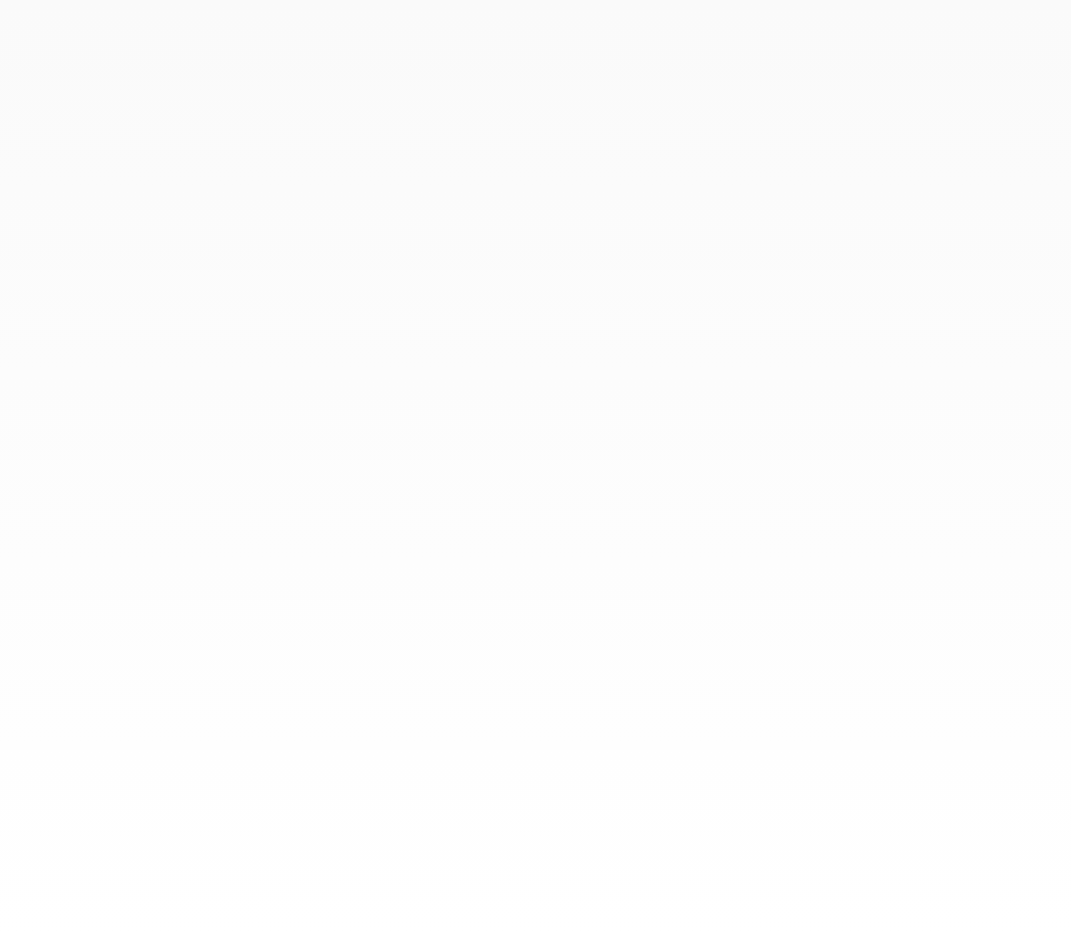 scroll, scrollTop: 0, scrollLeft: 0, axis: both 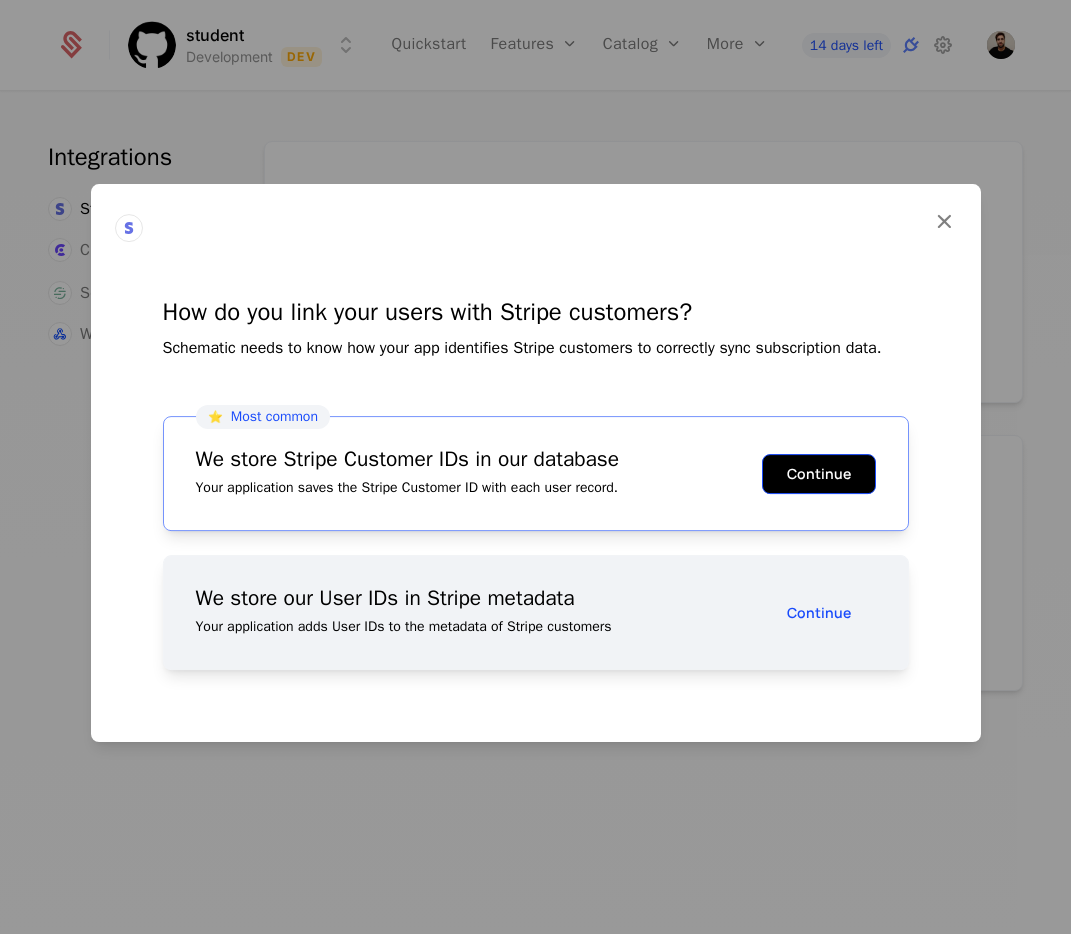 click on "Continue" at bounding box center [819, 474] 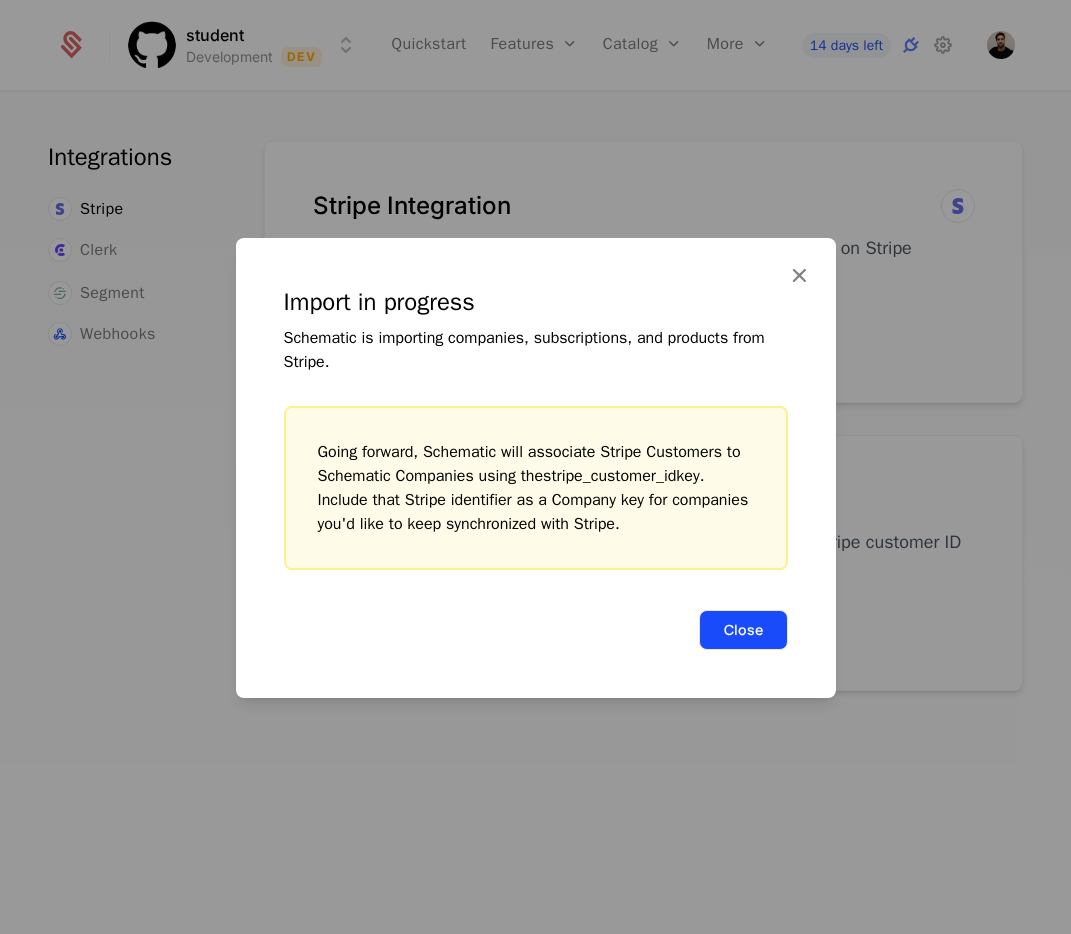 click on "Close" at bounding box center [743, 630] 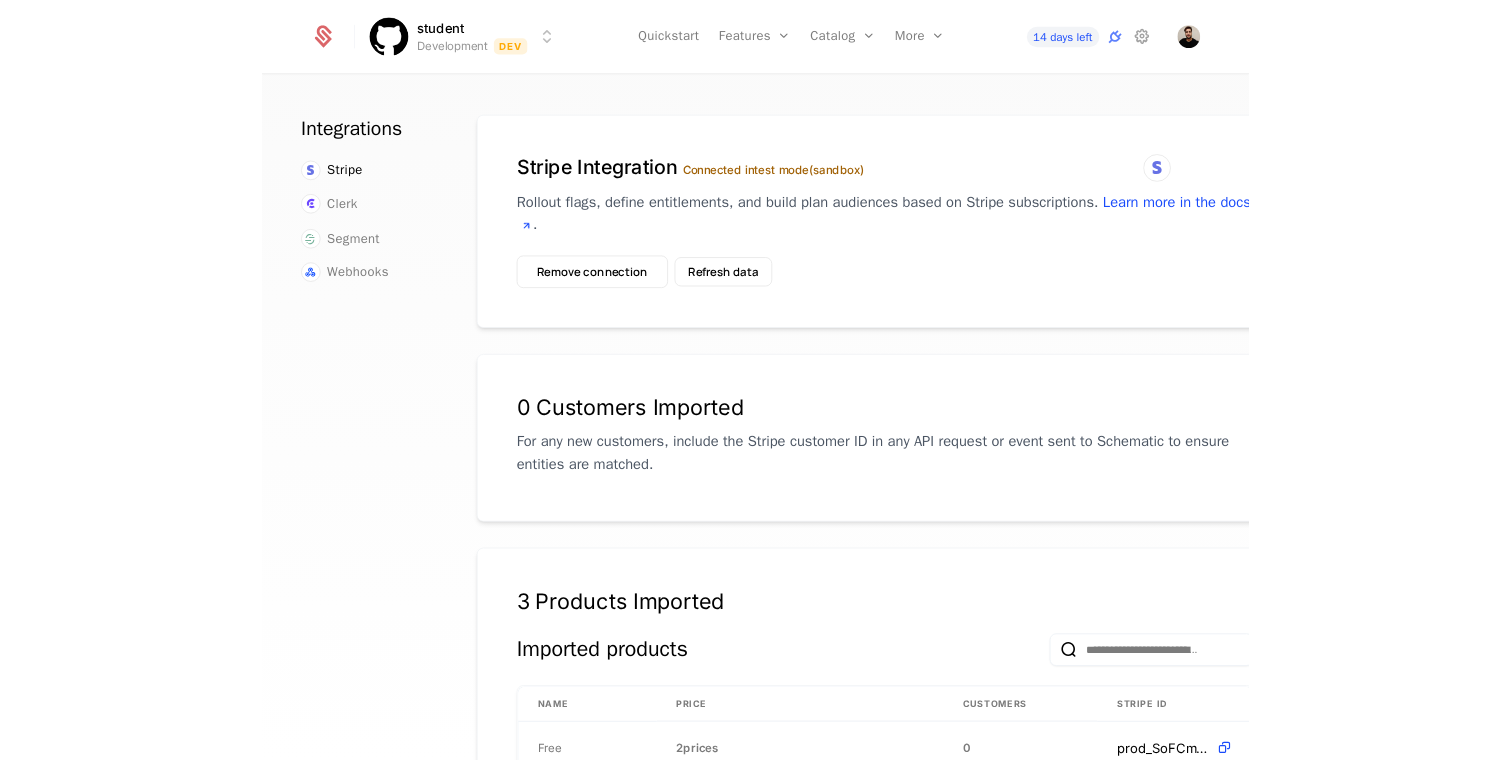 scroll, scrollTop: 0, scrollLeft: 0, axis: both 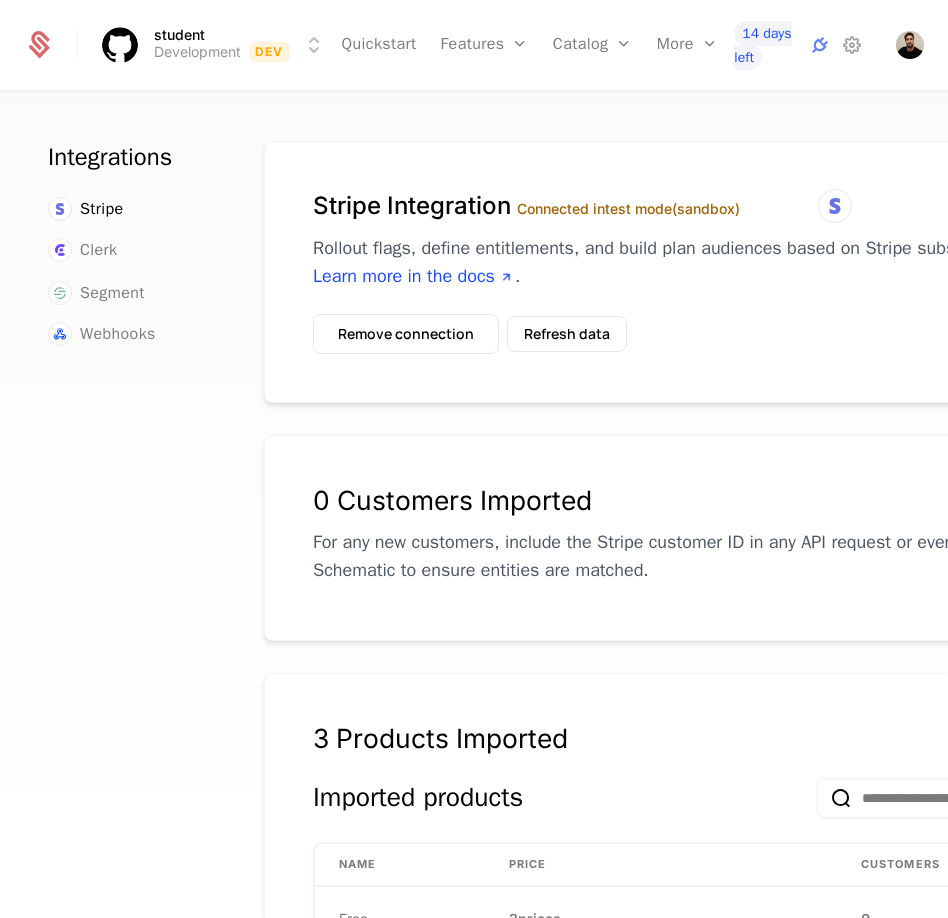 click on "14 days left" at bounding box center (829, 45) 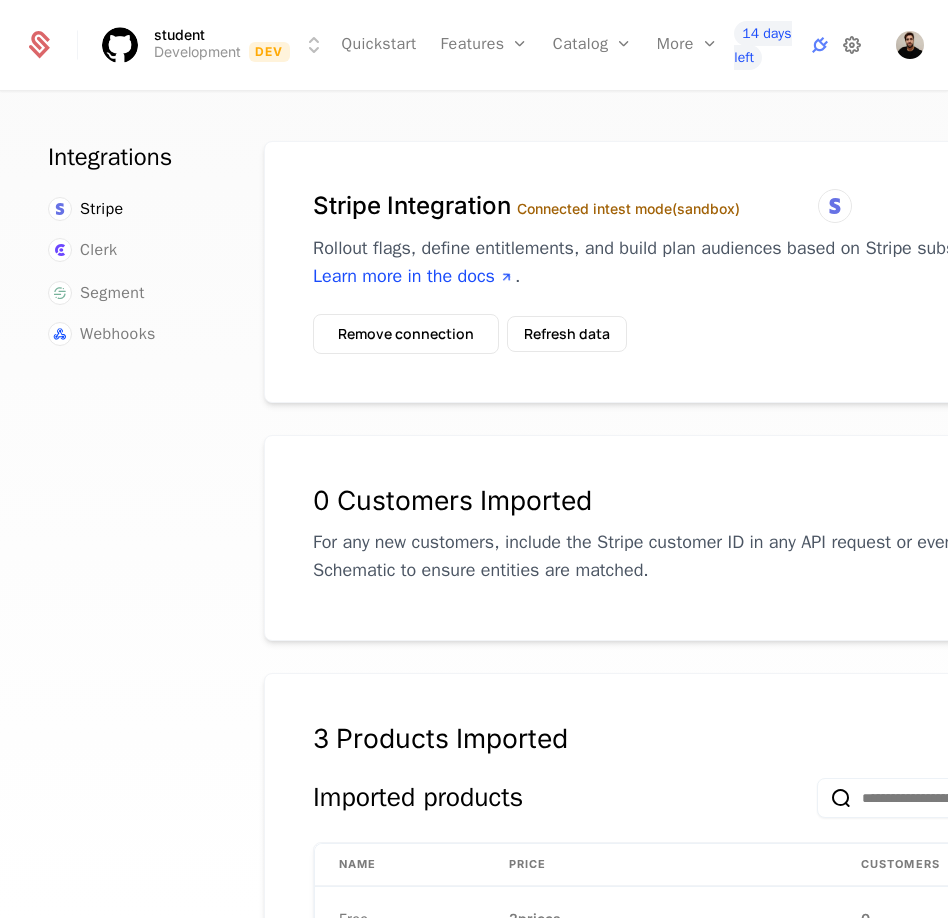 click at bounding box center [852, 45] 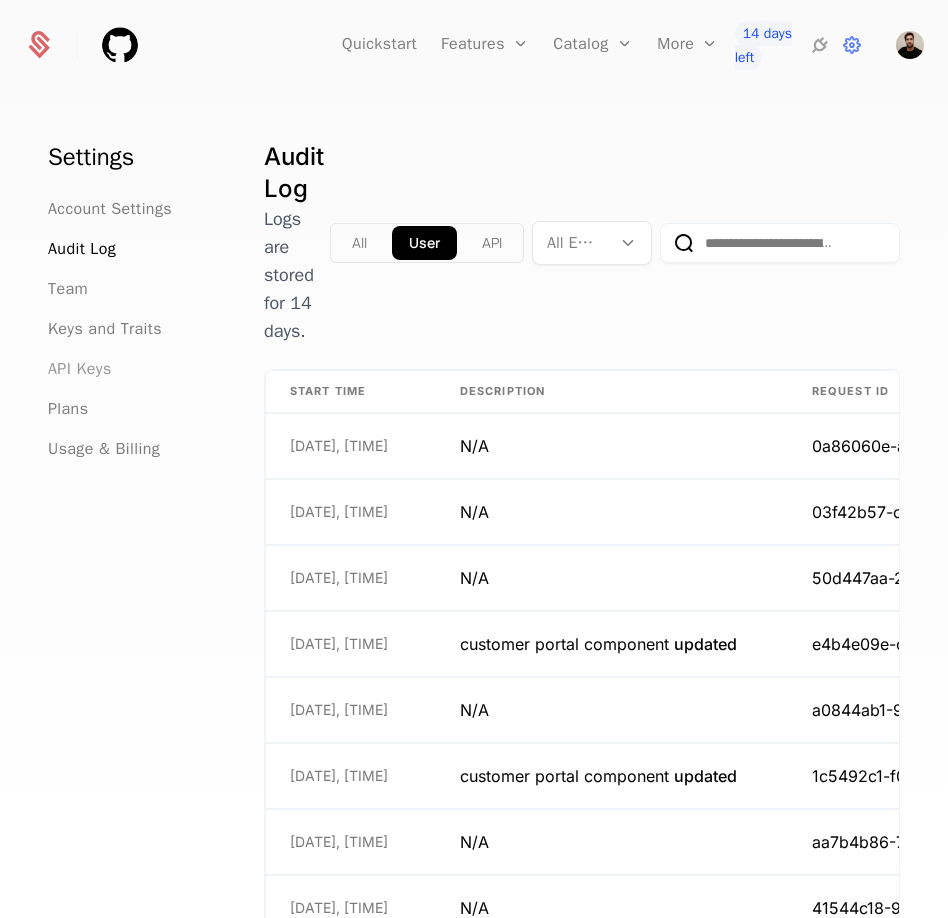 click on "API Keys" at bounding box center (80, 369) 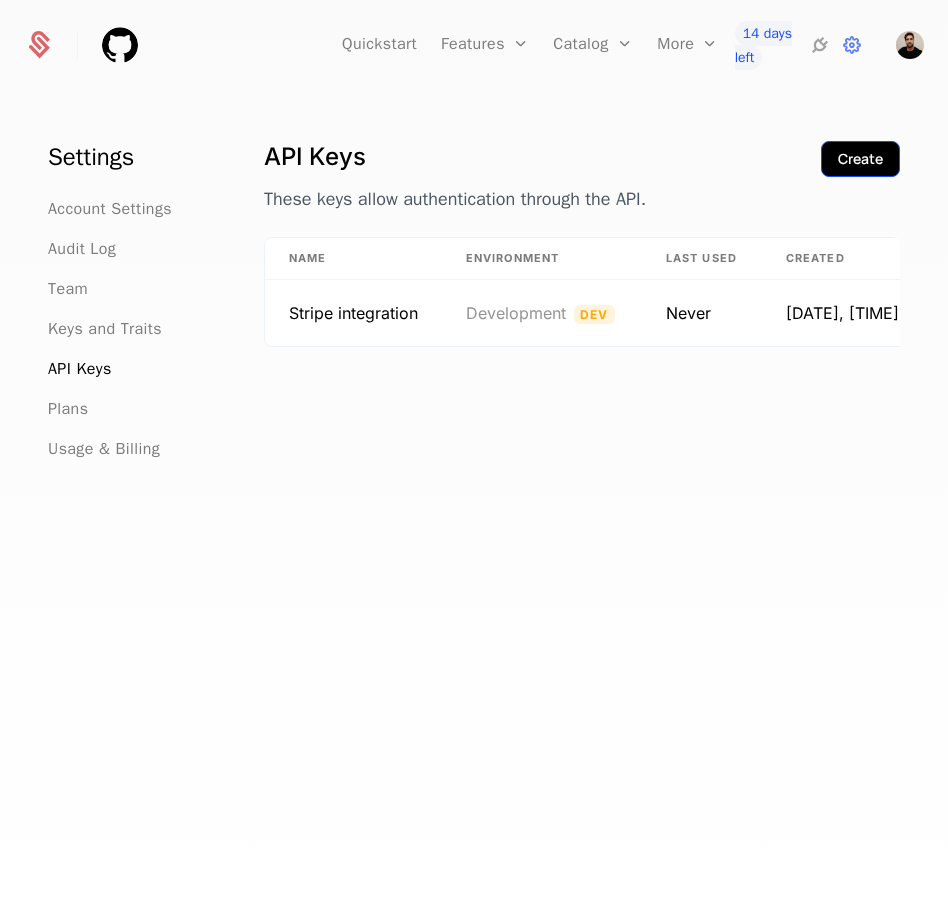 click on "Create" at bounding box center (860, 159) 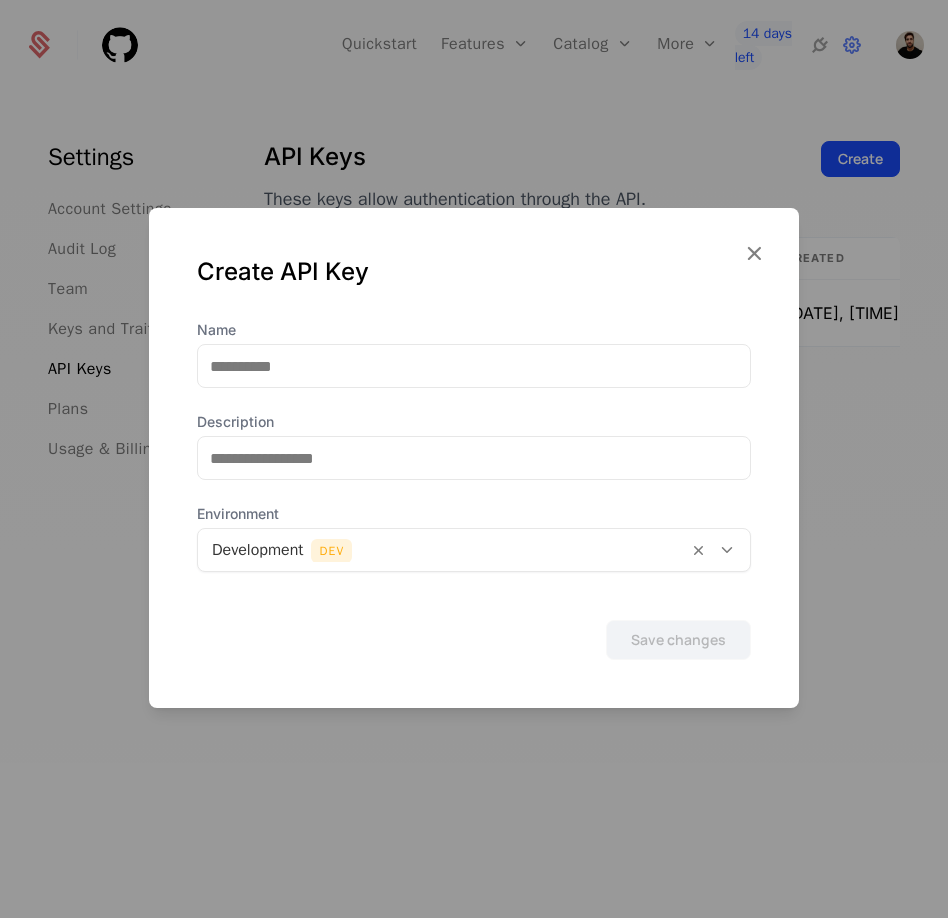 click on "Name Description Environment Development Dev" at bounding box center [474, 446] 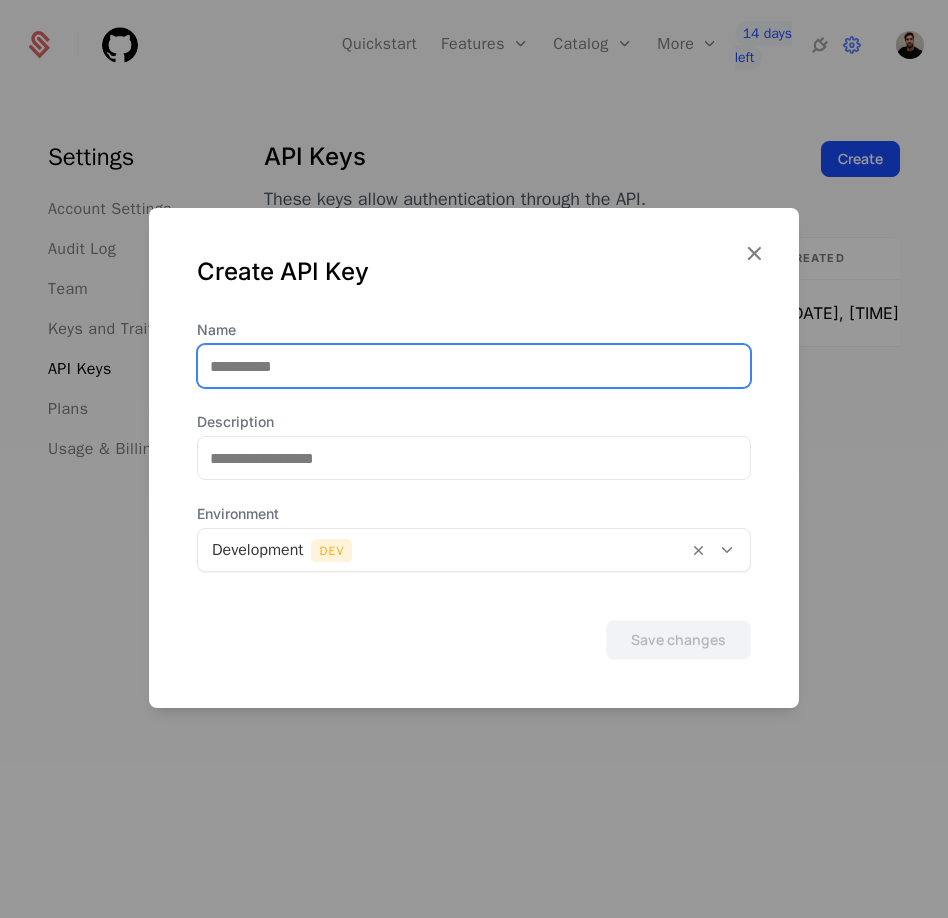 click on "Name" at bounding box center [474, 366] 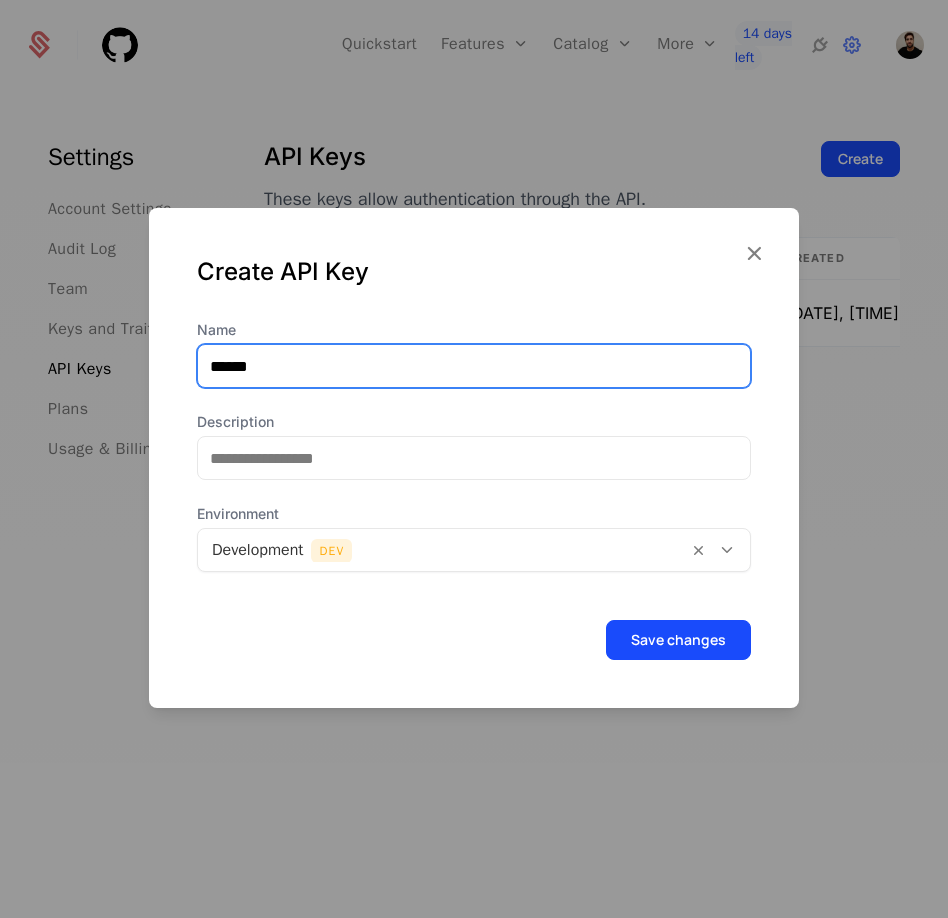 type on "******" 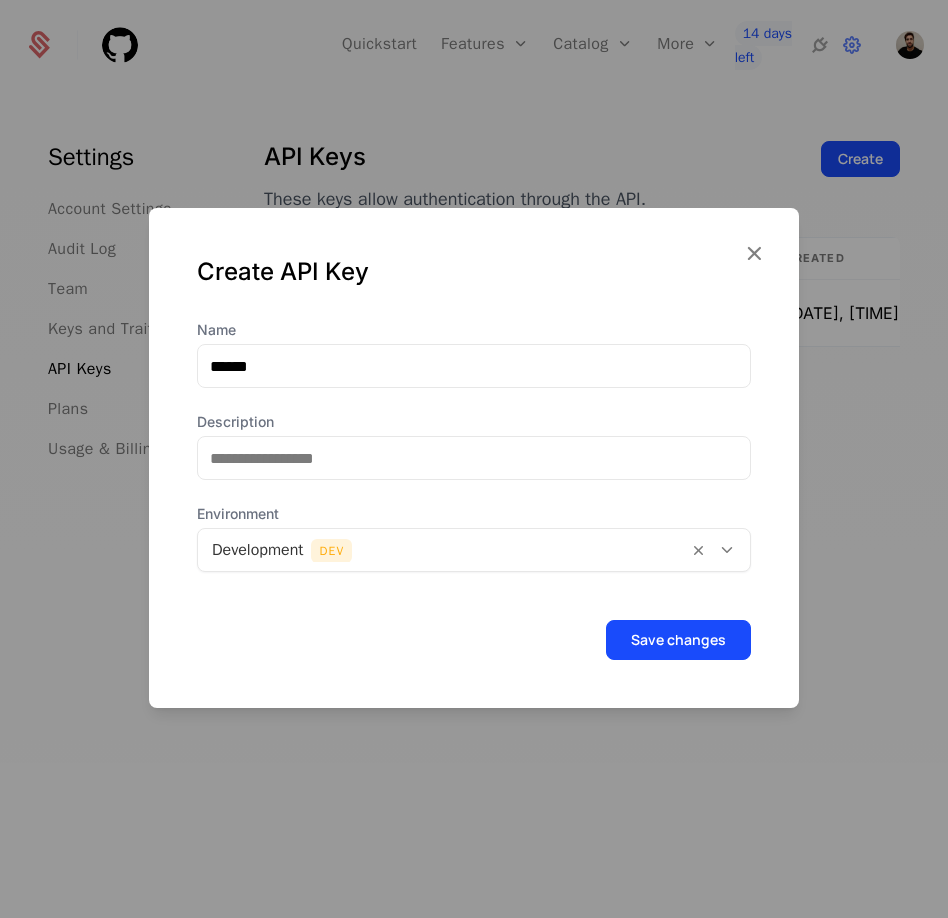 click on "Name ****** Description Environment Development Dev" at bounding box center (474, 446) 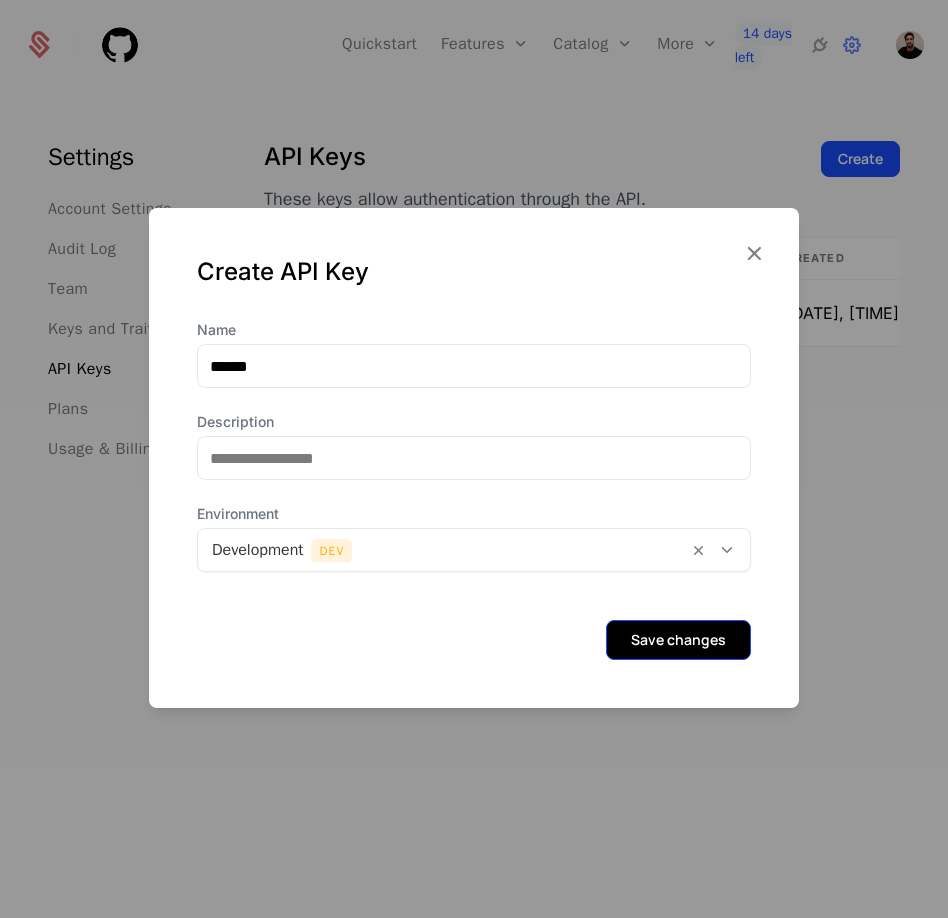 click on "Save changes" at bounding box center [678, 640] 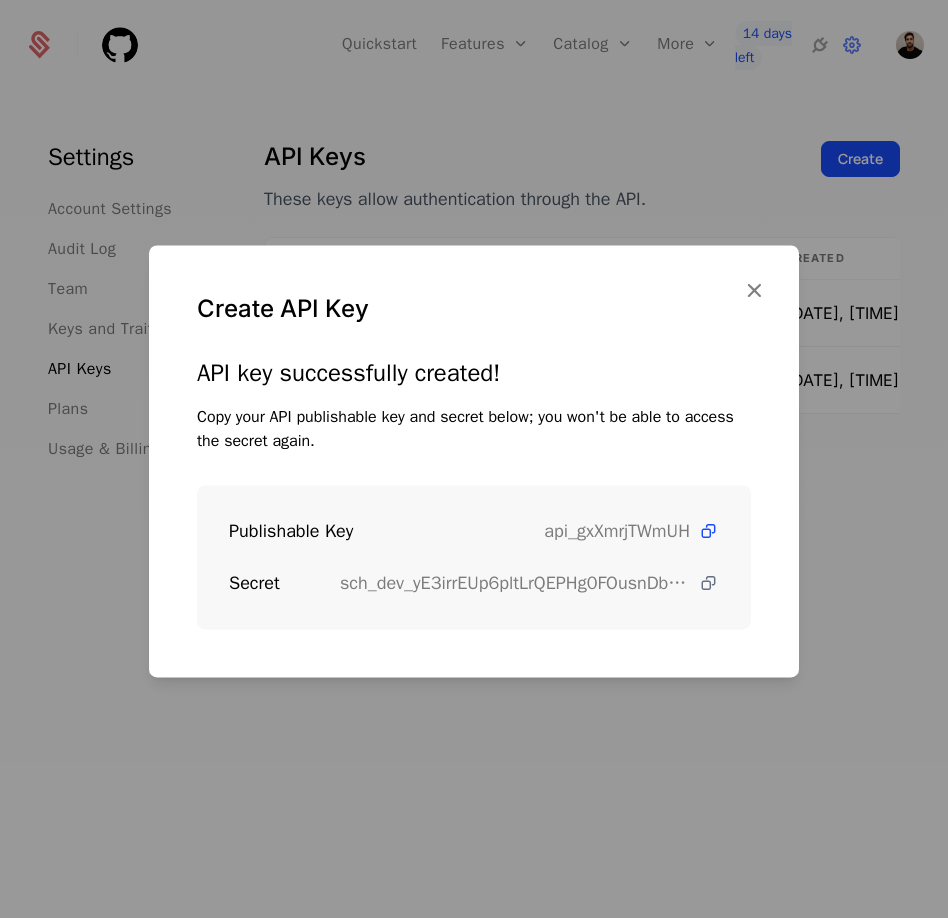 click at bounding box center (708, 583) 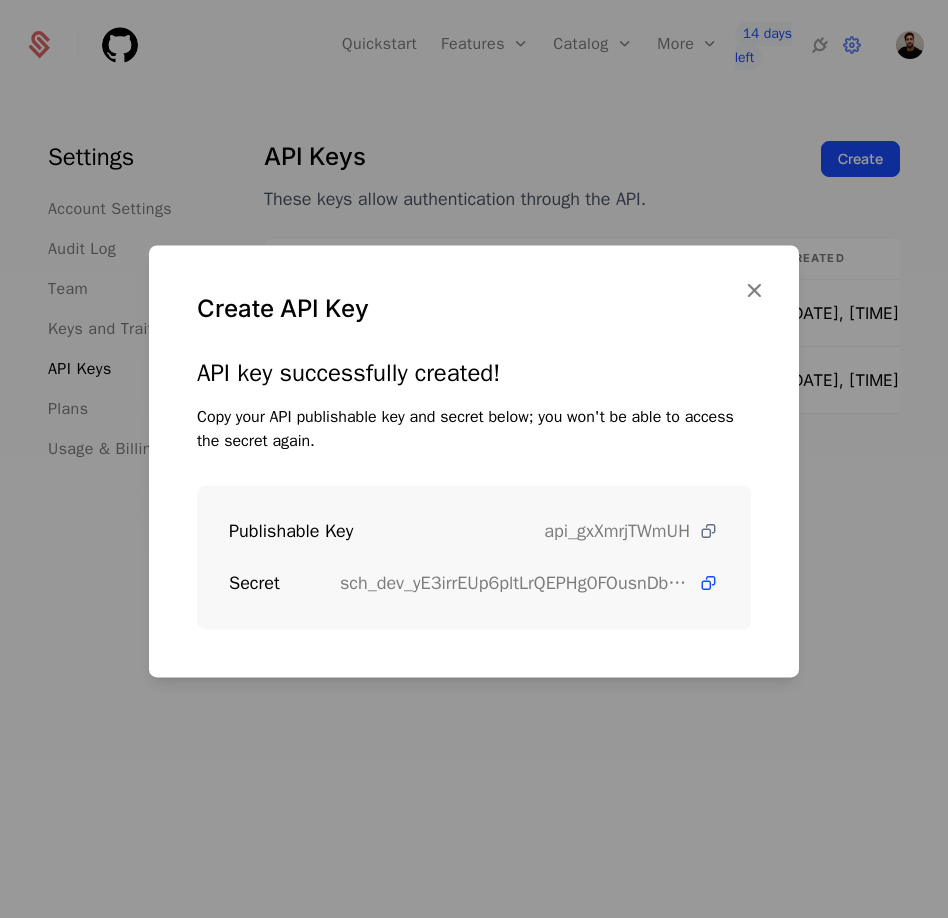 click at bounding box center (708, 531) 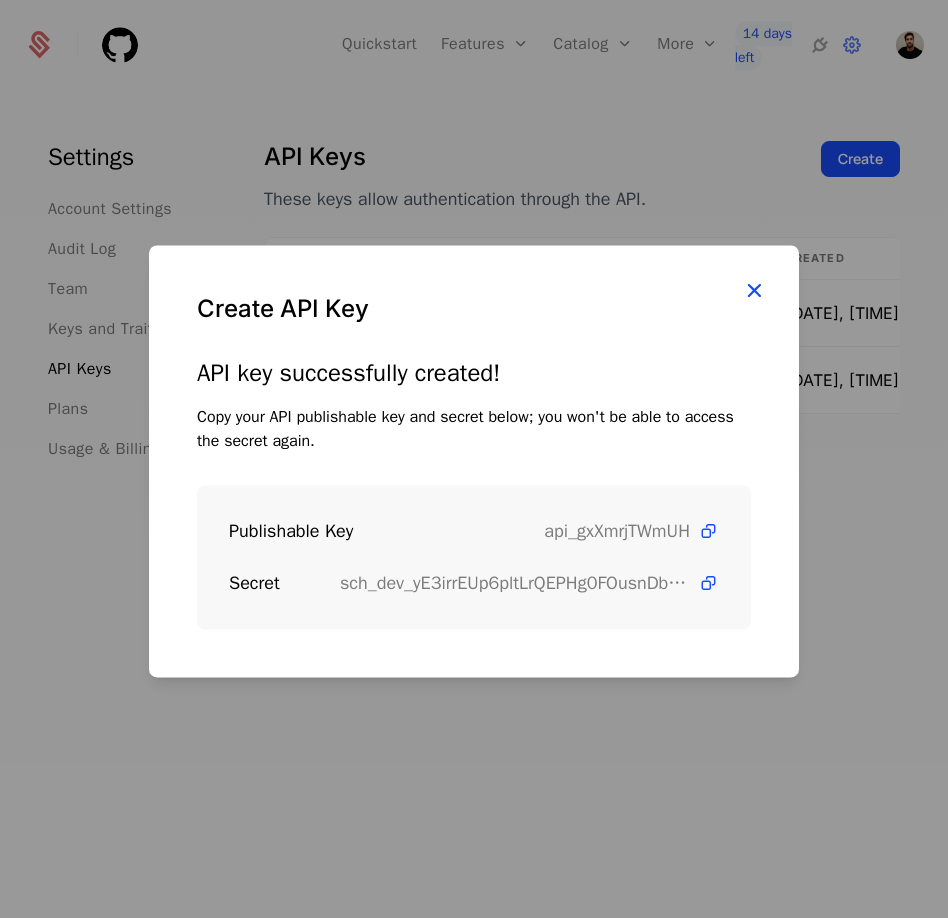 click at bounding box center [754, 290] 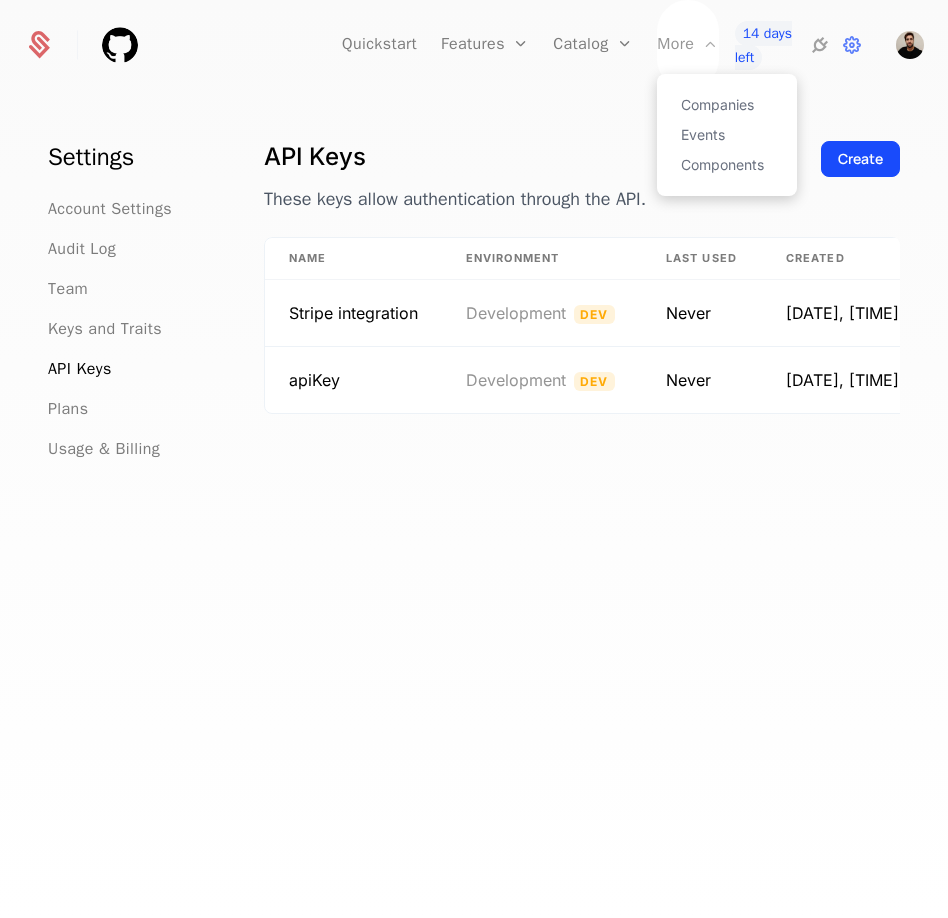 click on "More" at bounding box center (687, 45) 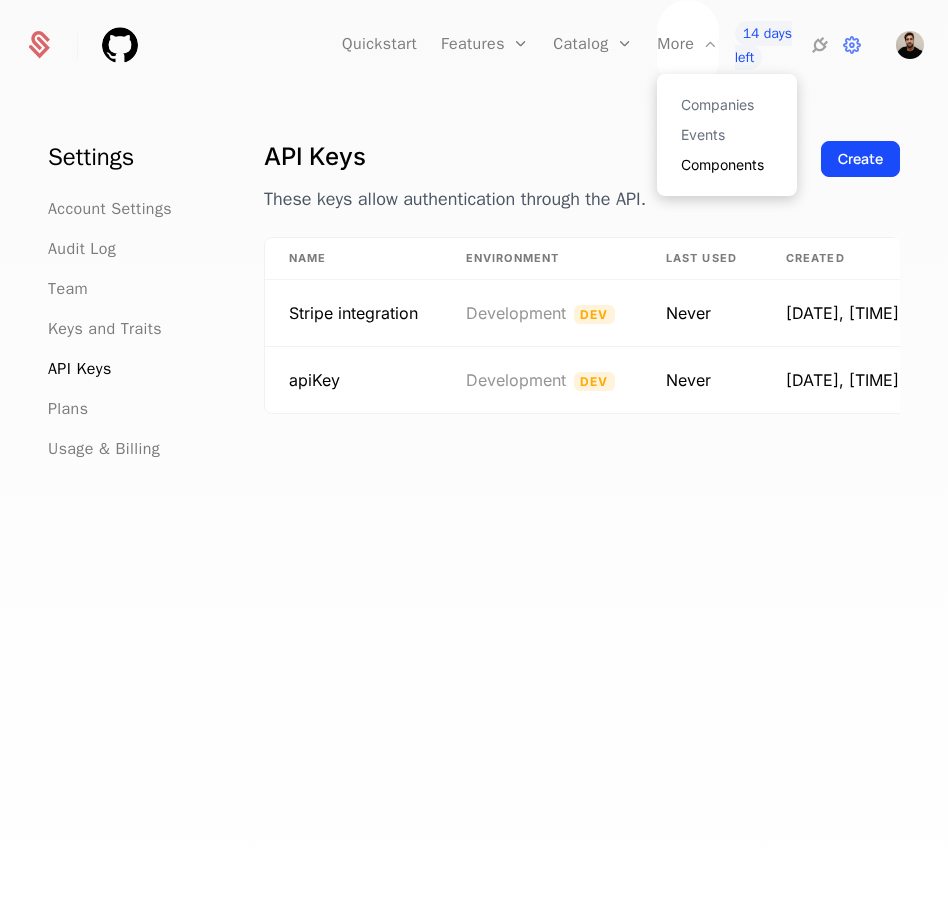 click on "Components" at bounding box center (727, 165) 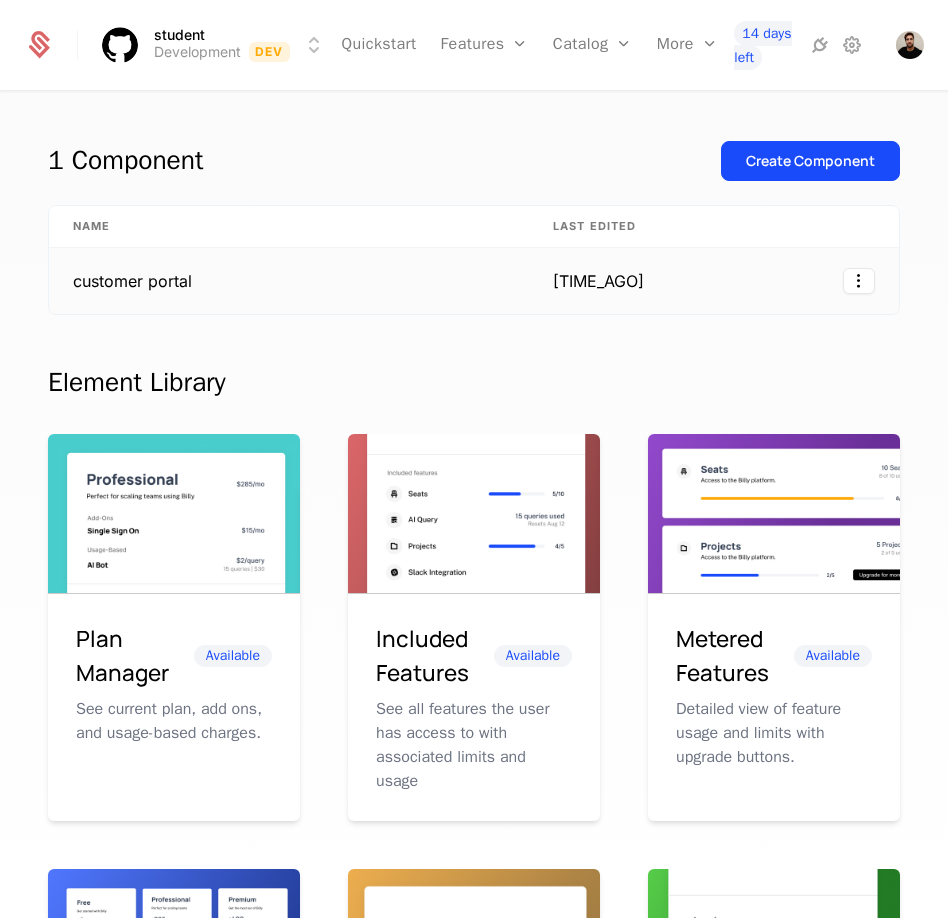 click on "7 minutes ago" at bounding box center [599, 281] 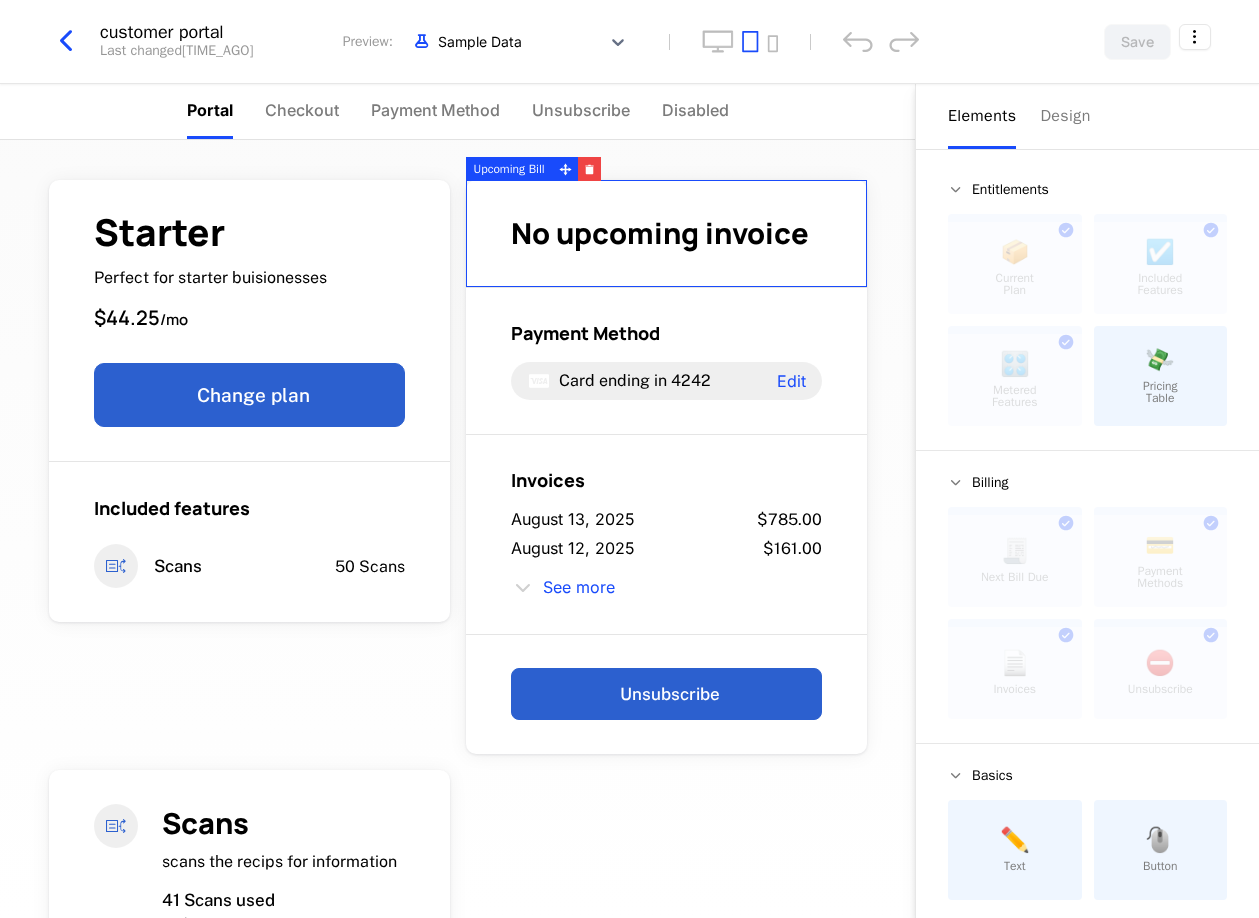 drag, startPoint x: 1132, startPoint y: 151, endPoint x: 1017, endPoint y: 122, distance: 118.60017 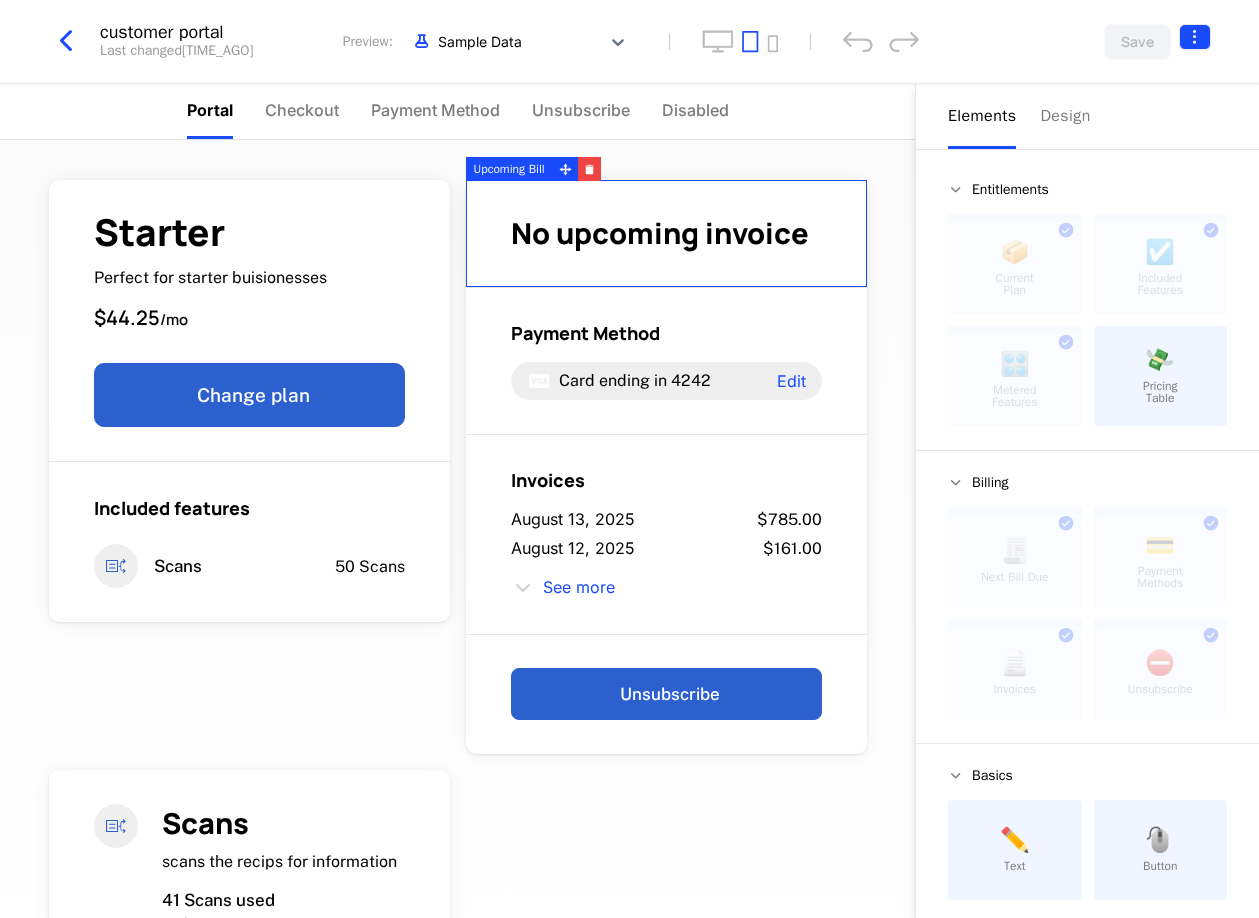 click on "student Development Dev Quickstart Features Features Flags Catalog Plans Add Ons Configuration More Companies Events Components 14 days left customer portal Last changed  7 minutes ago Preview: Sample Data Save Portal Checkout Payment Method Unsubscribe Disabled Starter Perfect for starter buisionesses $44.25 / mo Change plan Included features Scans 50   Scans No upcoming invoice Payment Method Card ending in   4242 Edit Invoices August 13, 2025 $785.00 August 12, 2025 $161.00 See more Unsubscribe Scans scans the recips for information 41   Scans   used No limit Powered by   Elements Design Entitlements 📦 Current Plan This component can only be used once ☑️ Included Features This component can only be used once 🎛️ Metered Features This component can only be used once 💸 Pricing Table Billing 🧾 Next Bill Due This component can only be used once 💳 Payment Methods This component can only be used once 📄 Invoices This component can only be used once ⛔️ Unsubscribe Basics ✏️" at bounding box center [629, 459] 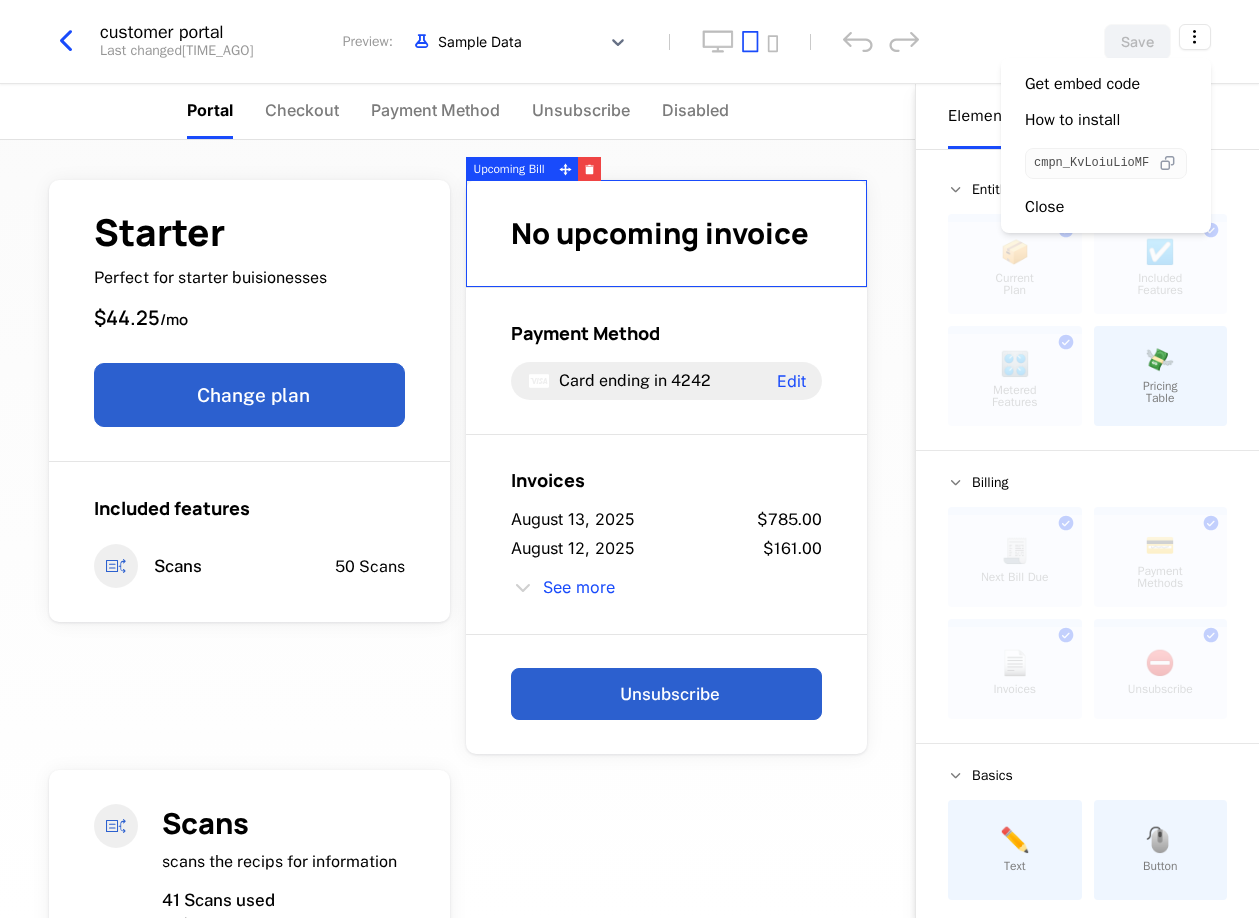 click at bounding box center [1167, 163] 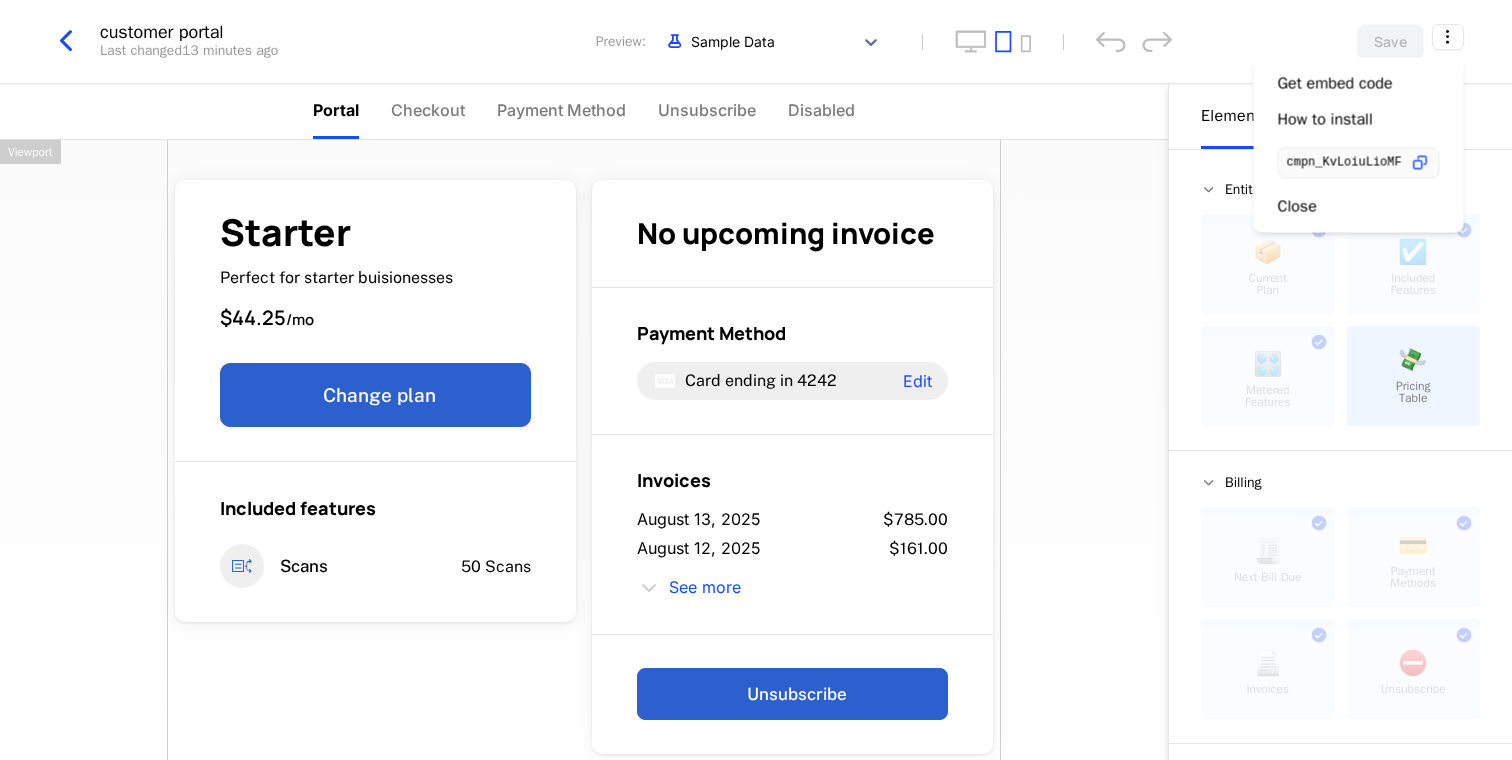 click on "student Development Dev Quickstart Features Features Flags Catalog Plans Add Ons Configuration Companies Companies Users Events Components 14 days left customer portal Last changed  13 minutes ago Preview: Sample Data Save Portal Checkout Payment Method Unsubscribe Disabled Starter Perfect for starter buisionesses $44.25 / mo Change plan Included features Scans 50   Scans No upcoming invoice Payment Method Card ending in   4242 Edit Invoices August 13, 2025 $785.00 August 12, 2025 $161.00 See more Unsubscribe Scans scans the recips for information 41   Scans   used No limit Powered by   Elements Design Entitlements 📦 Current Plan This component can only be used once ☑️ Included Features This component can only be used once 🎛️ Metered Features This component can only be used once 💸 Pricing Table Billing 🧾 Next Bill Due This component can only be used once 💳 Payment Methods This component can only be used once 📄 Invoices This component can only be used once ⛔️ Unsubscribe ." at bounding box center (756, 380) 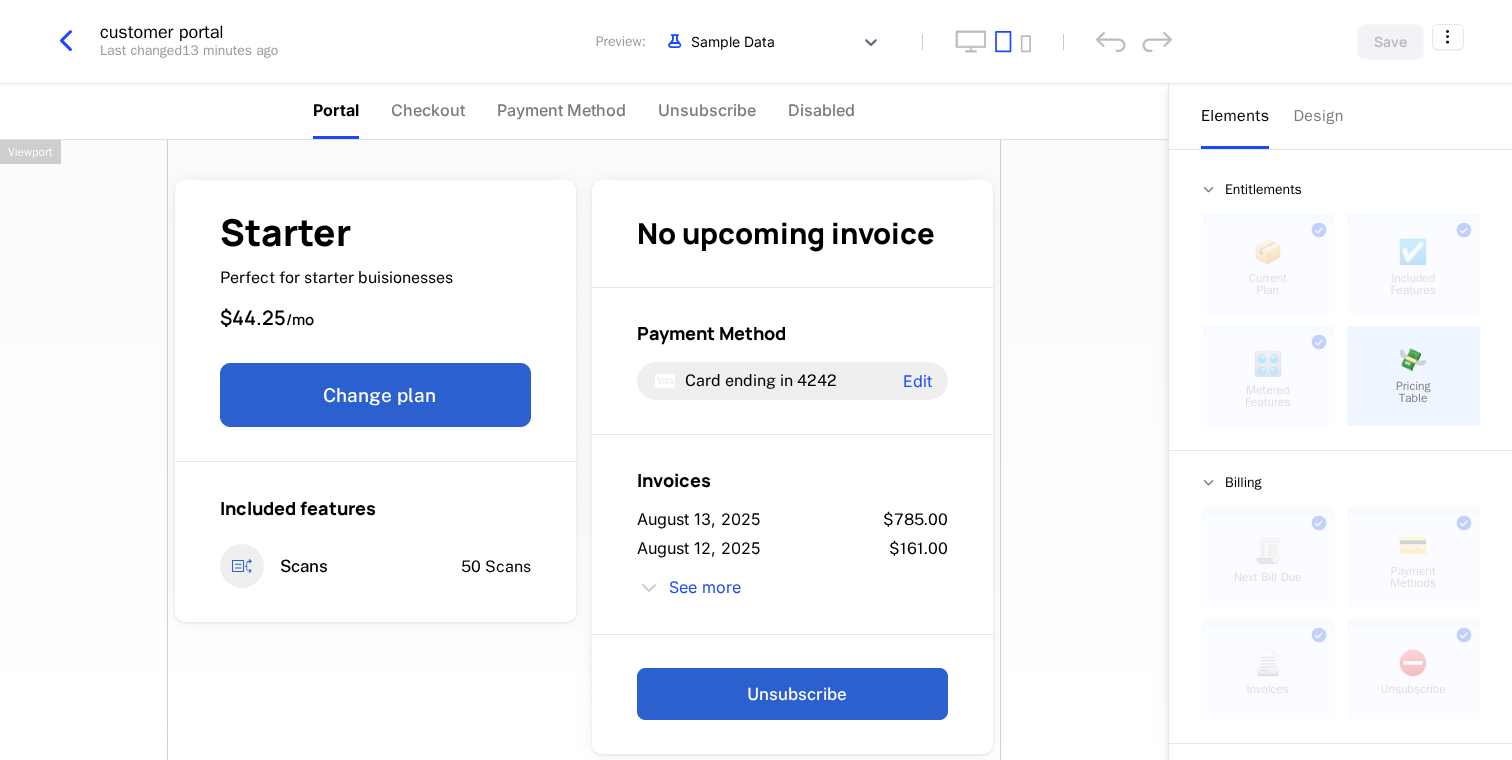 click on "customer portal Last changed  13 minutes ago Preview: Sample Data Save" at bounding box center [756, 42] 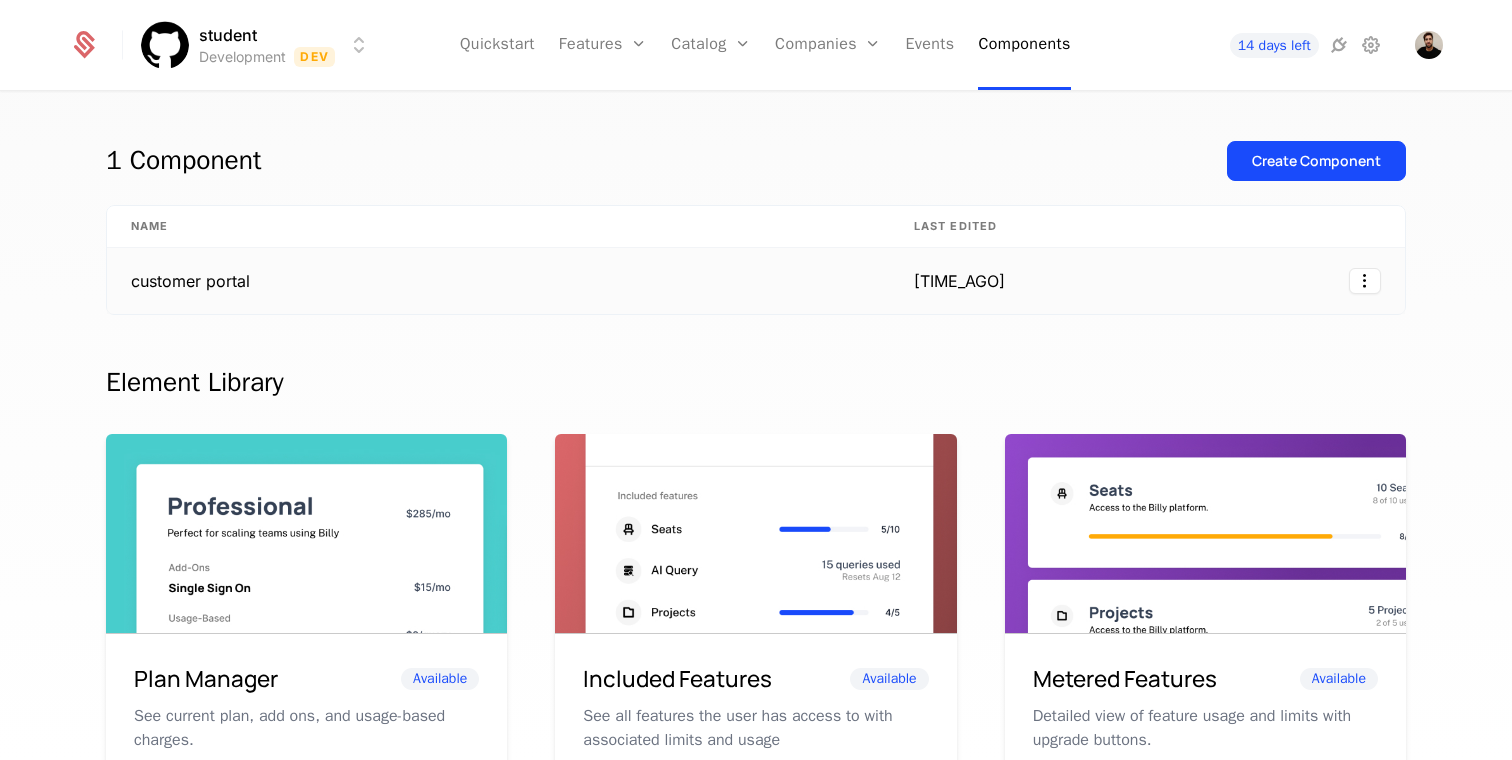 click on "25 minutes ago" at bounding box center [960, 281] 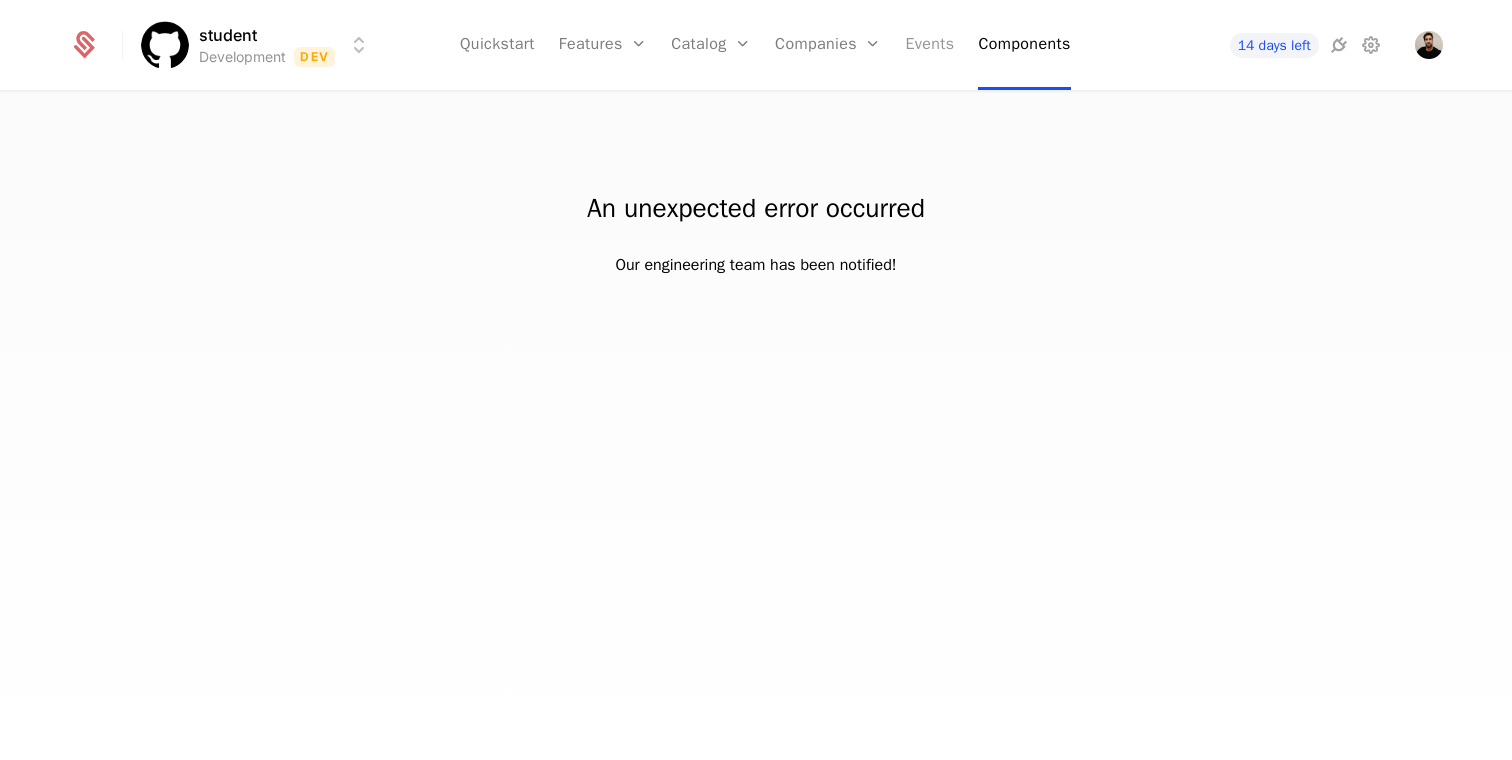 click on "Events" at bounding box center [929, 45] 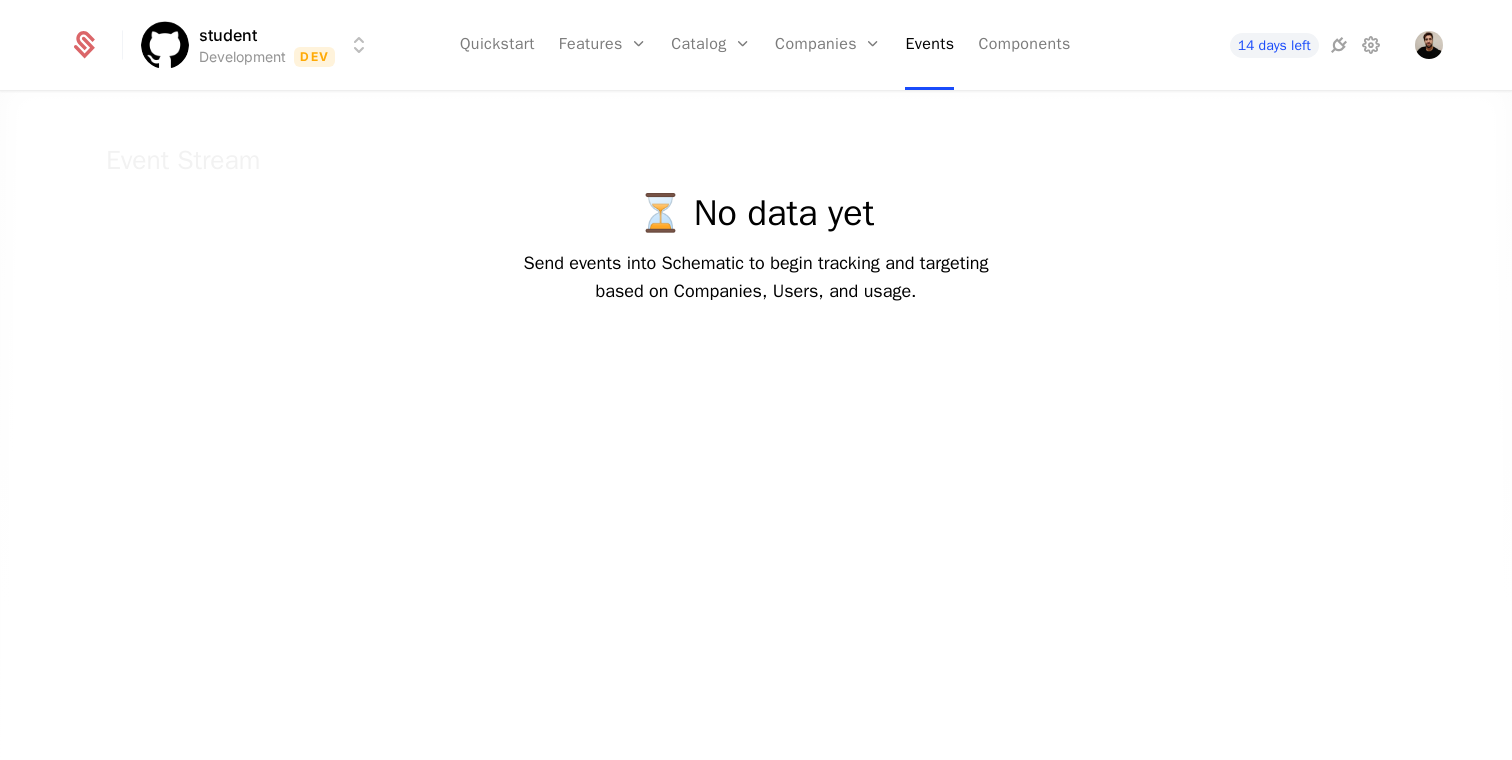 click on "Send events into Schematic to begin tracking and targeting based on Companies, Users, and usage." at bounding box center (756, 277) 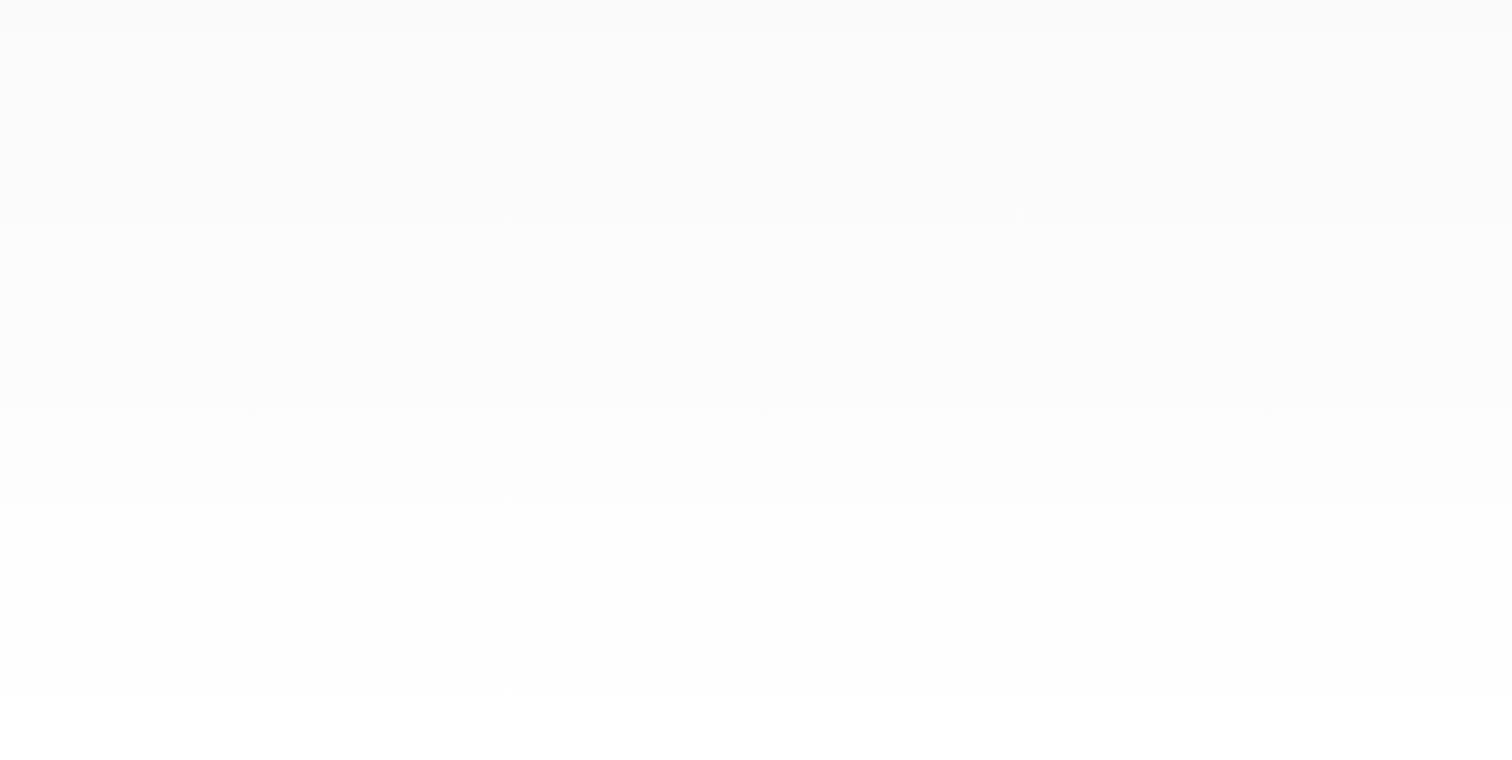 scroll, scrollTop: 0, scrollLeft: 0, axis: both 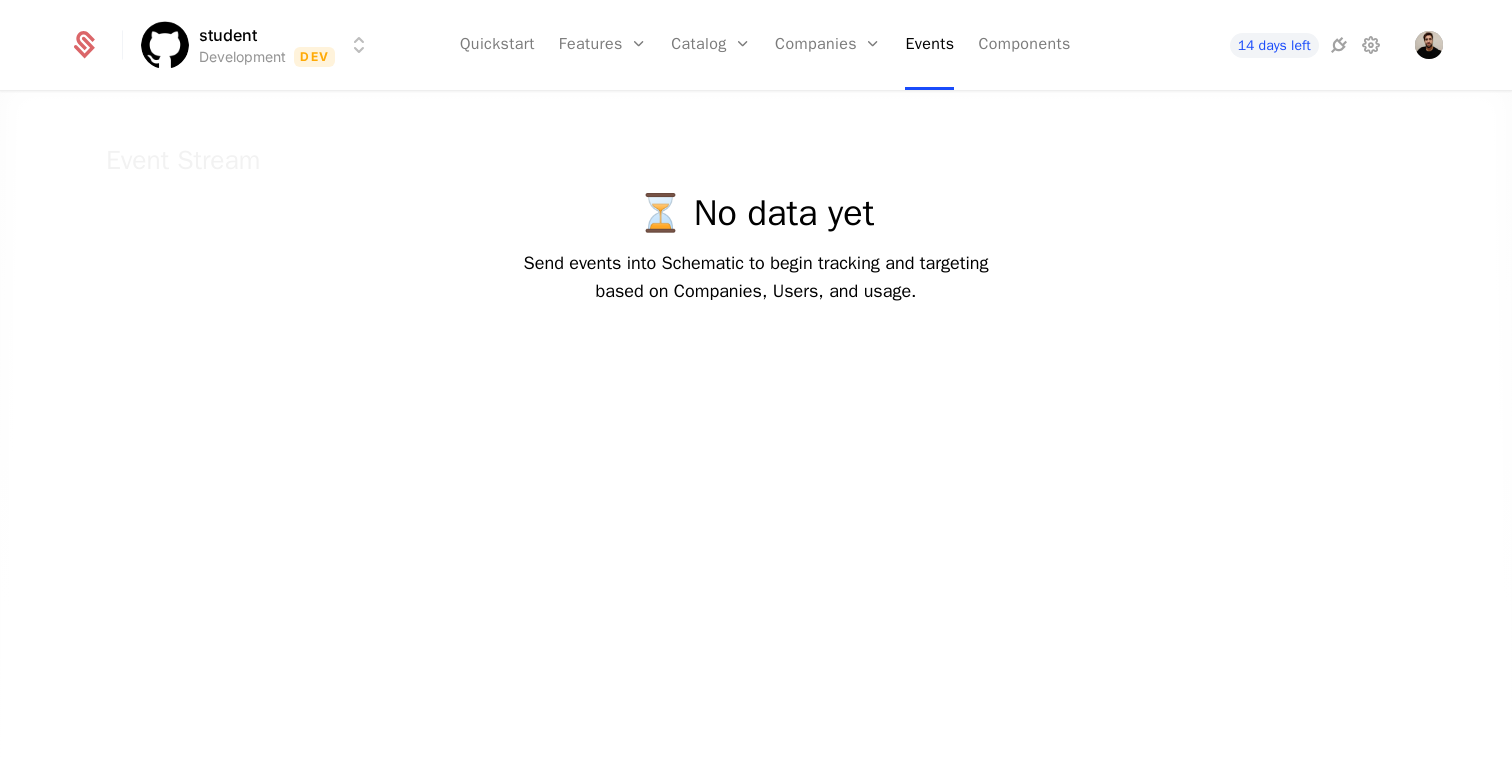 click at bounding box center [756, 461] 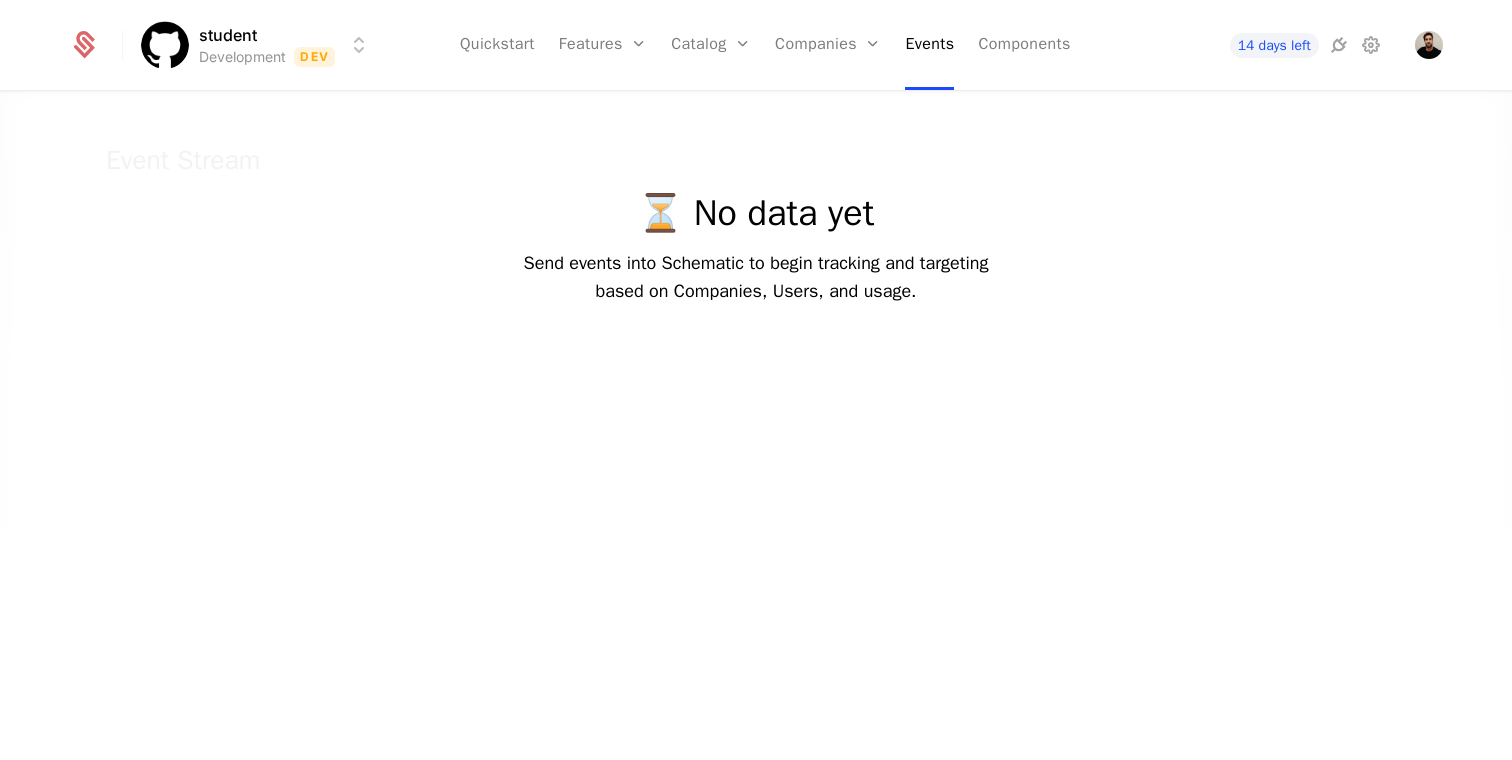 click on "Quickstart Features Features Flags Catalog Plans Add Ons Configuration Companies Companies Users Events Components" at bounding box center [765, 45] 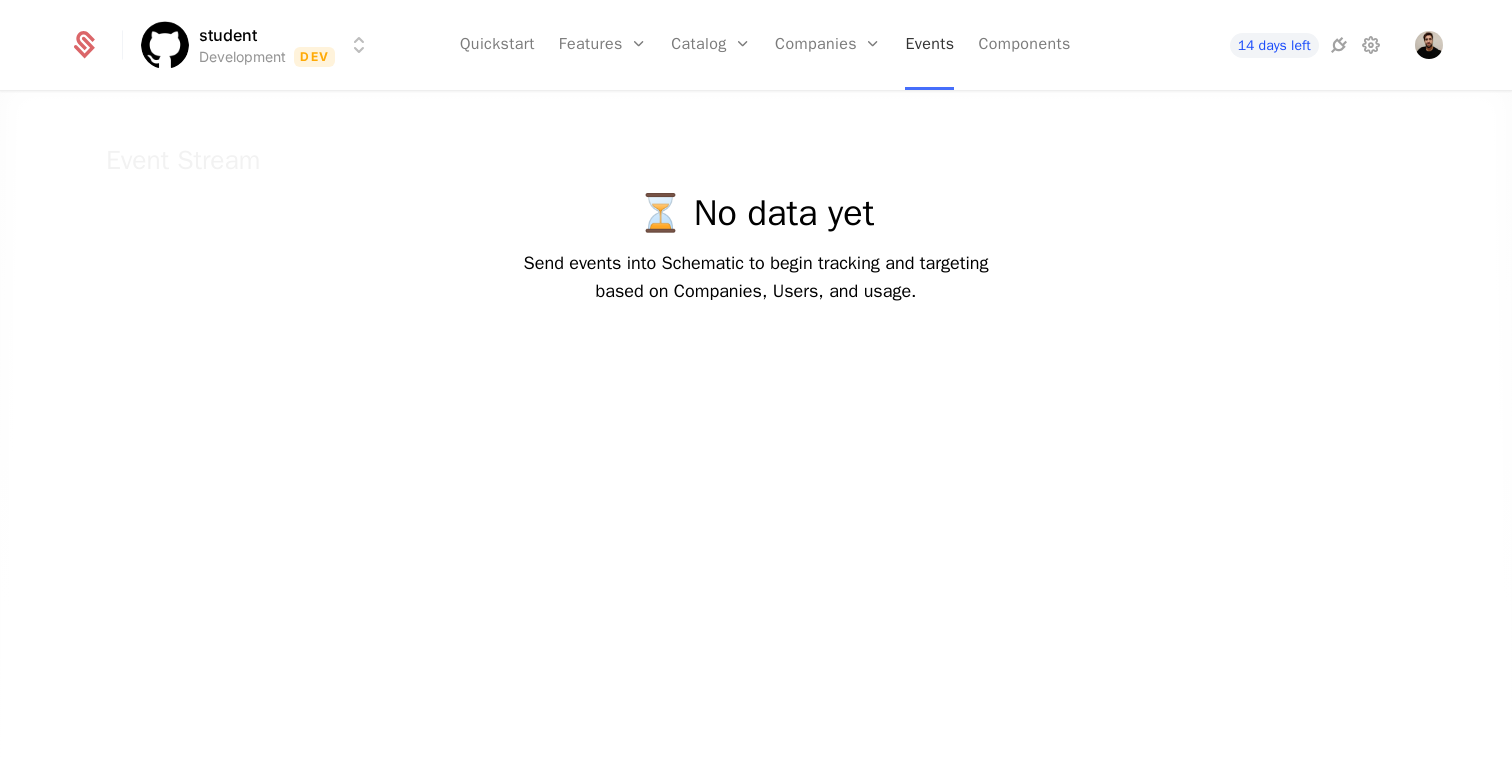 click on "Events" at bounding box center (929, 45) 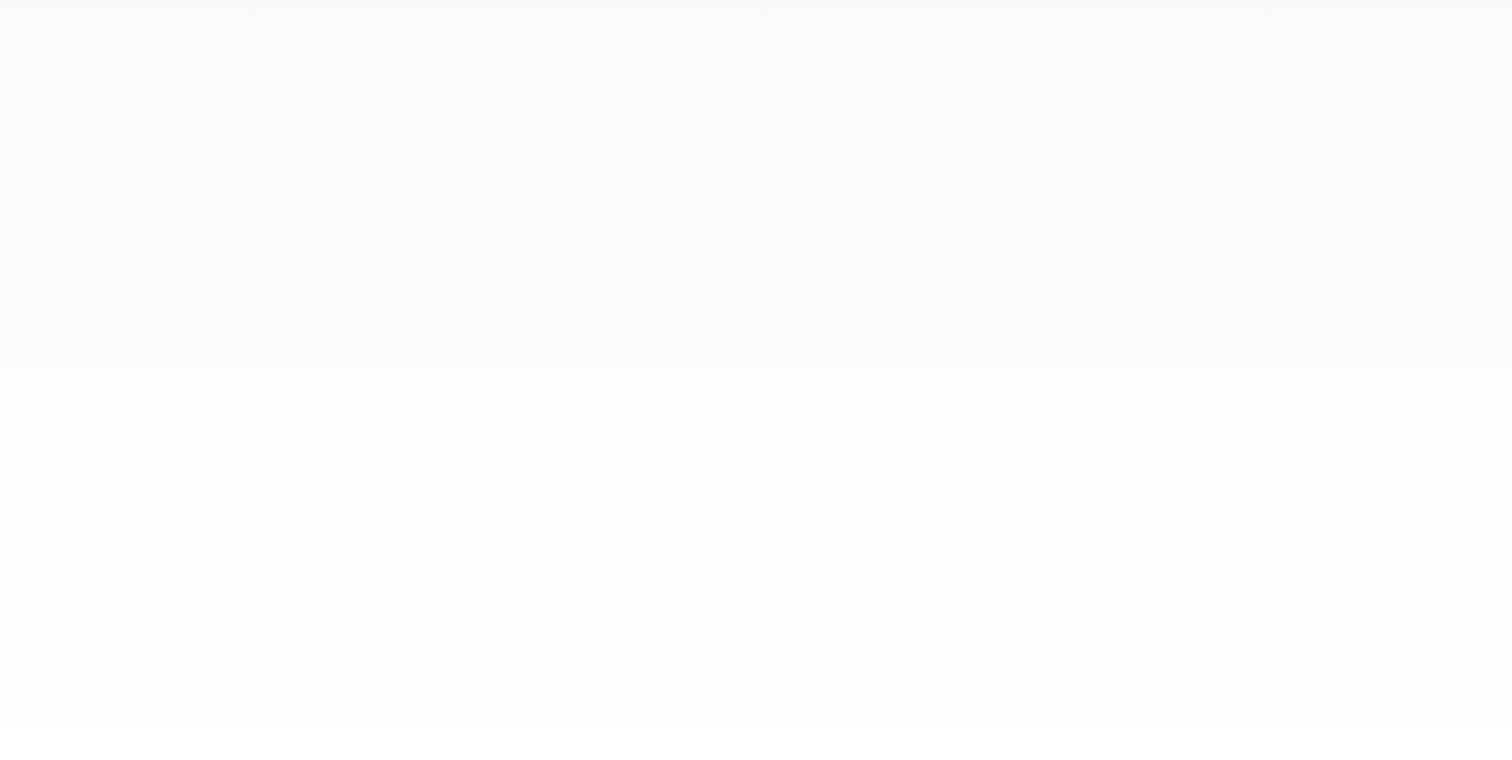 scroll, scrollTop: 0, scrollLeft: 0, axis: both 